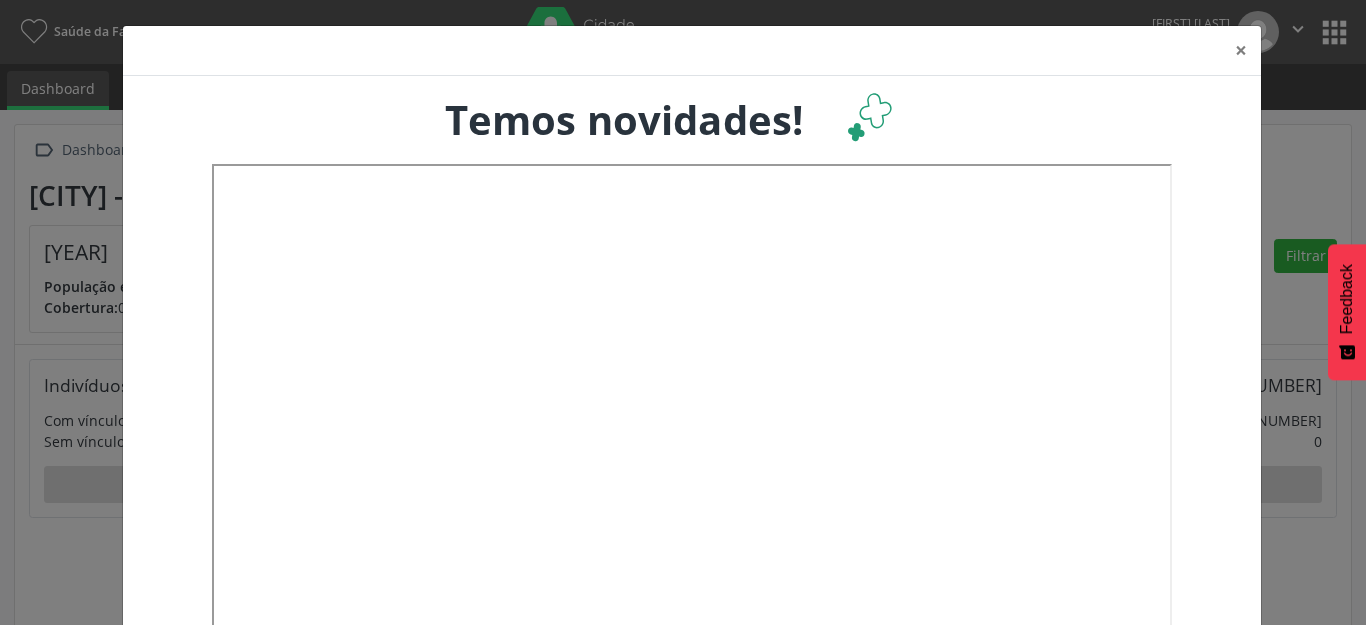 click on "×" at bounding box center [1241, 50] 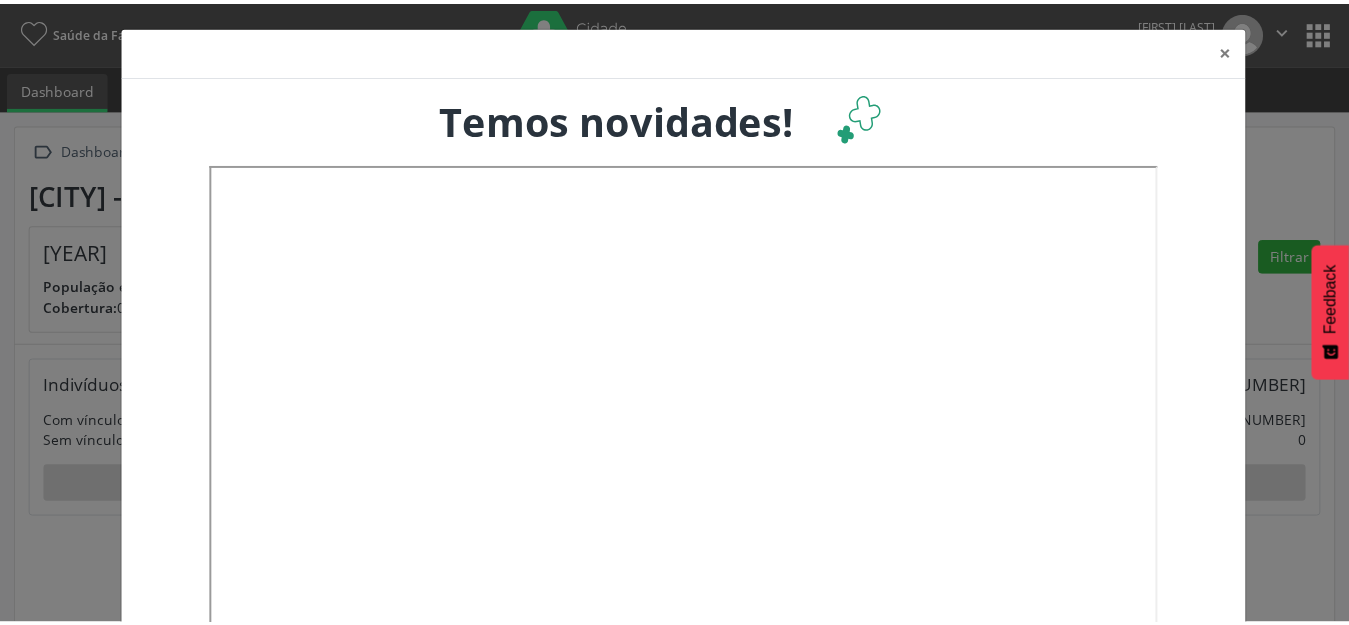 scroll, scrollTop: 0, scrollLeft: 0, axis: both 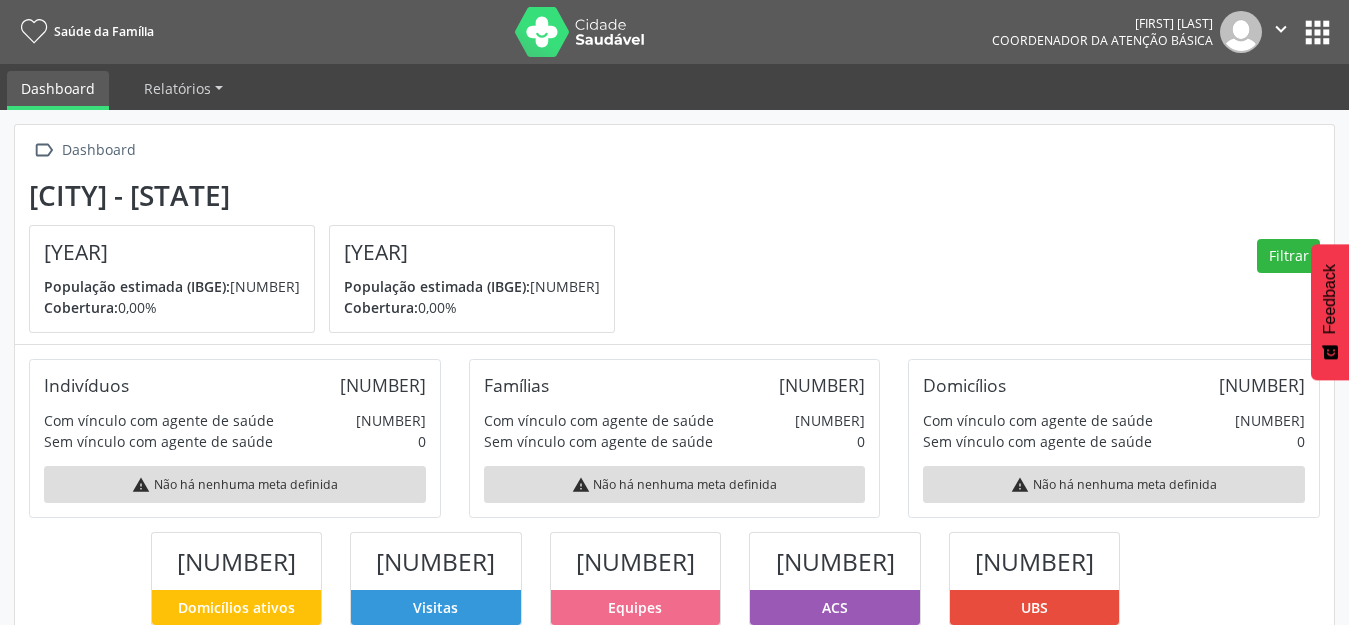 click on "apps" at bounding box center [1317, 32] 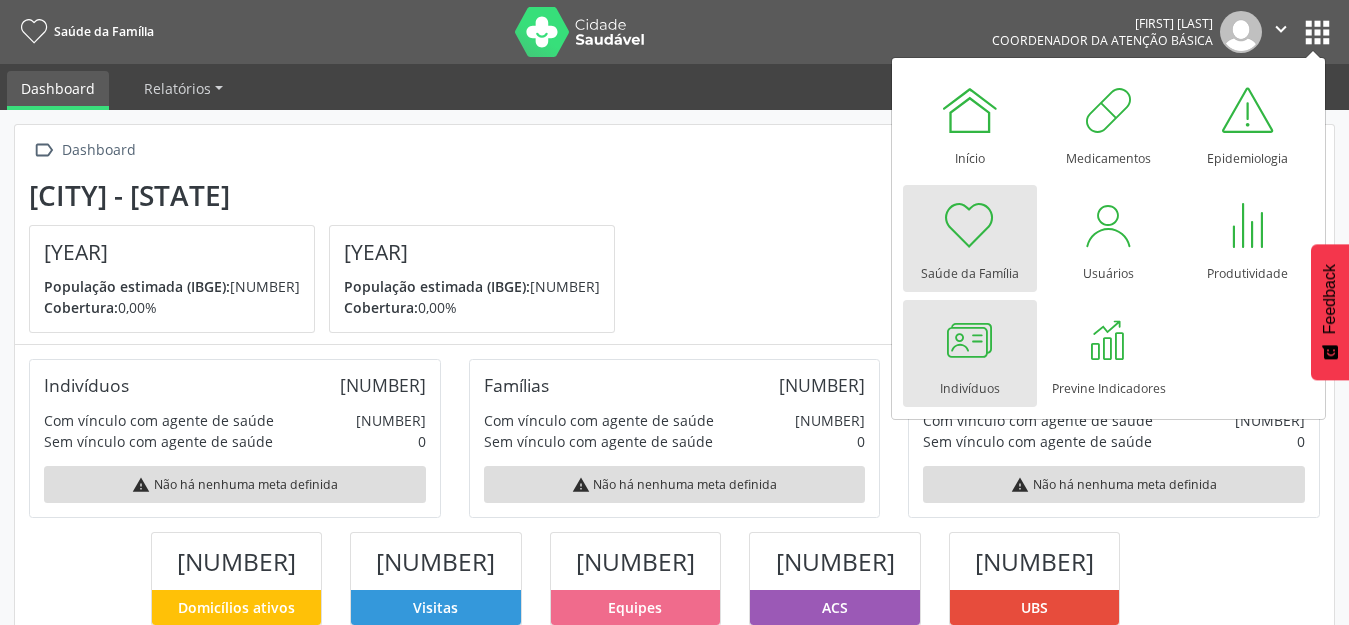 click at bounding box center [970, 340] 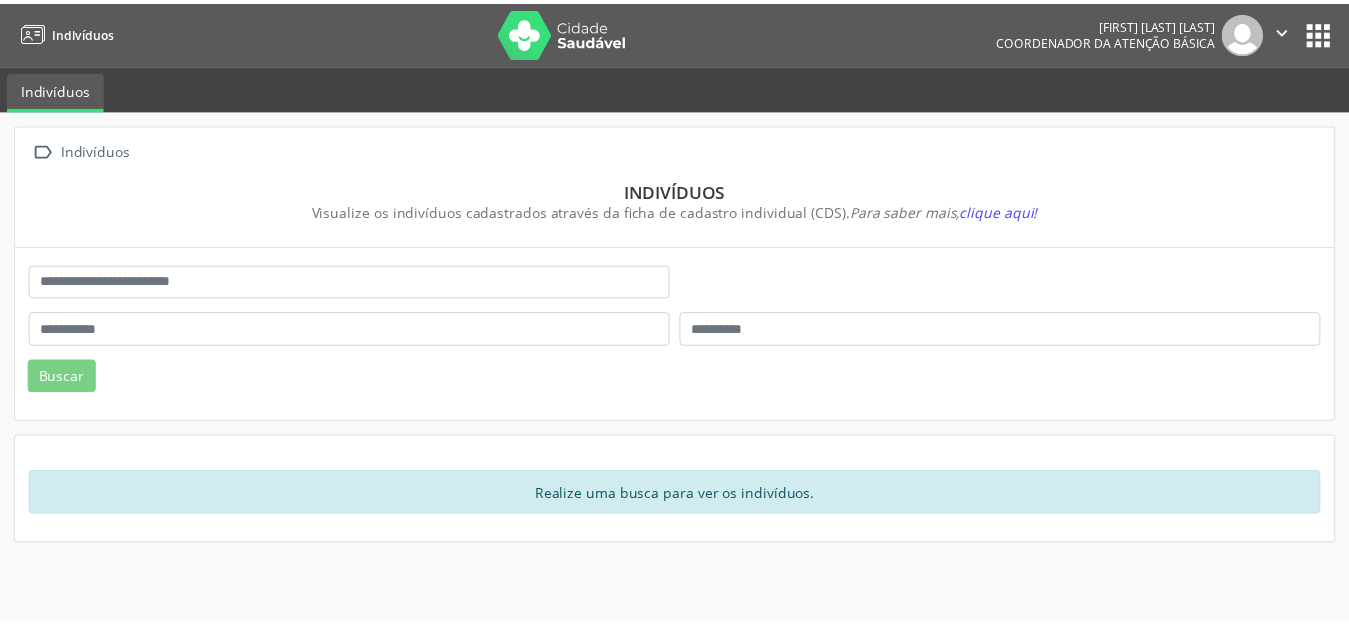 scroll, scrollTop: 0, scrollLeft: 0, axis: both 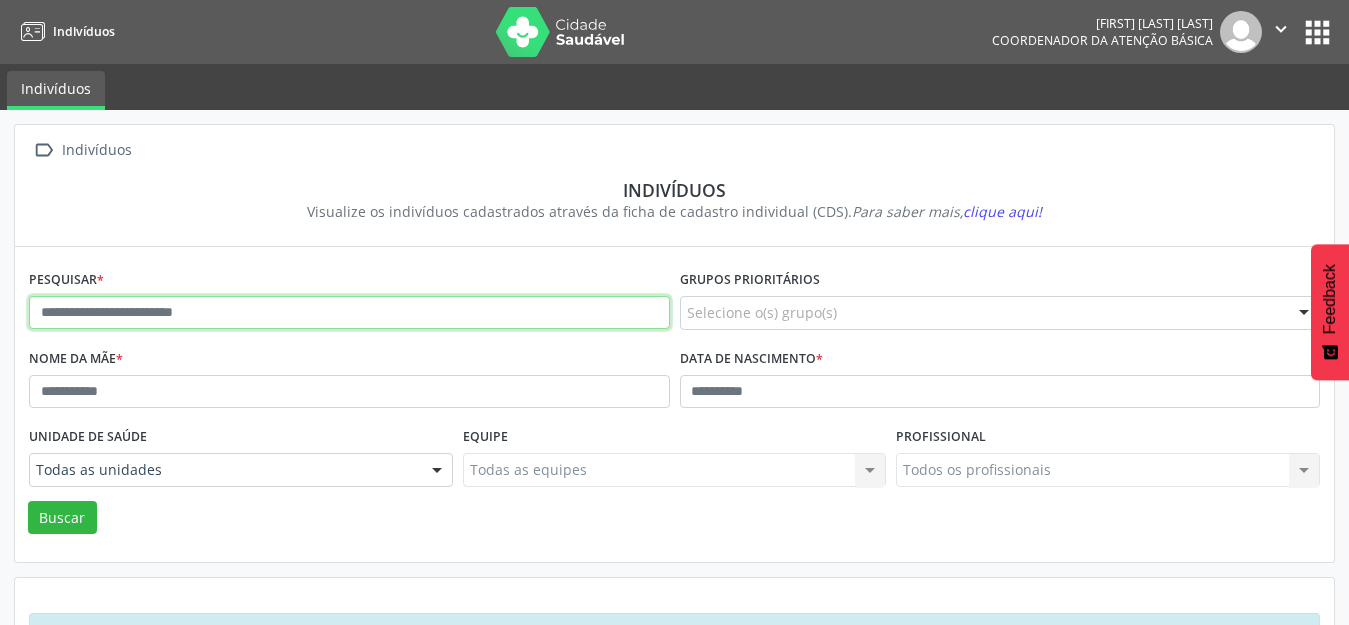 click at bounding box center [349, 313] 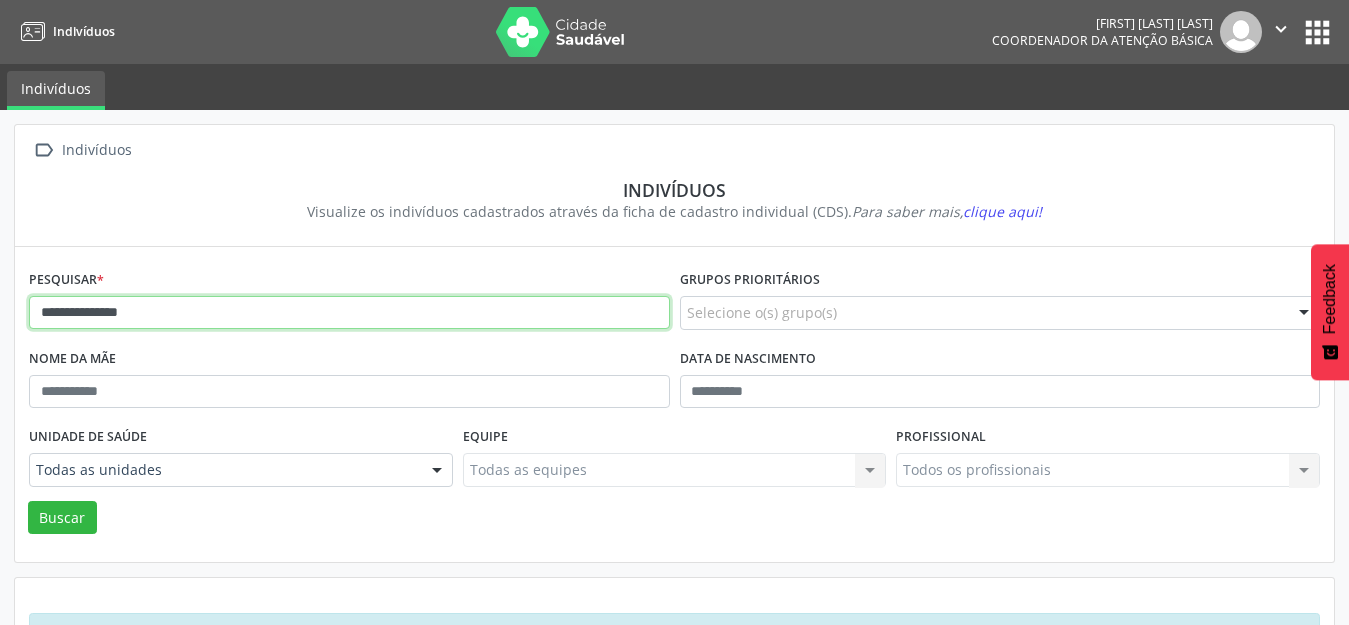 click on "Buscar" at bounding box center (62, 518) 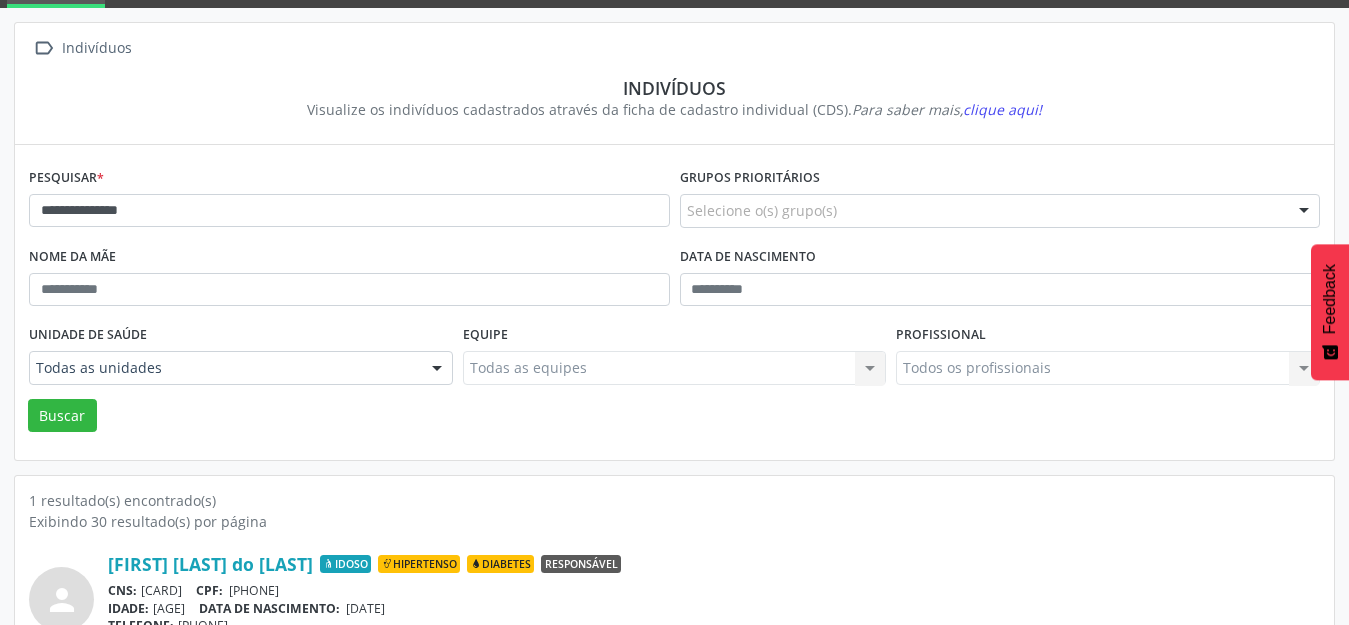 scroll, scrollTop: 191, scrollLeft: 0, axis: vertical 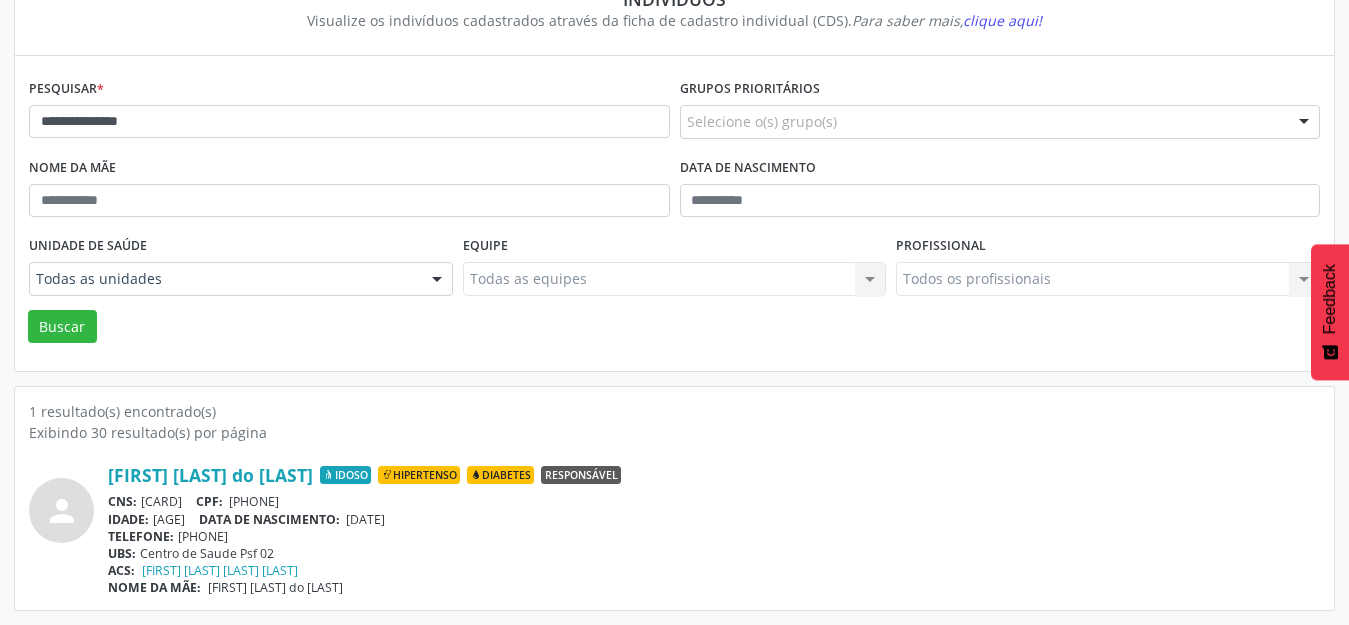 drag, startPoint x: 257, startPoint y: 501, endPoint x: 146, endPoint y: 500, distance: 111.0045 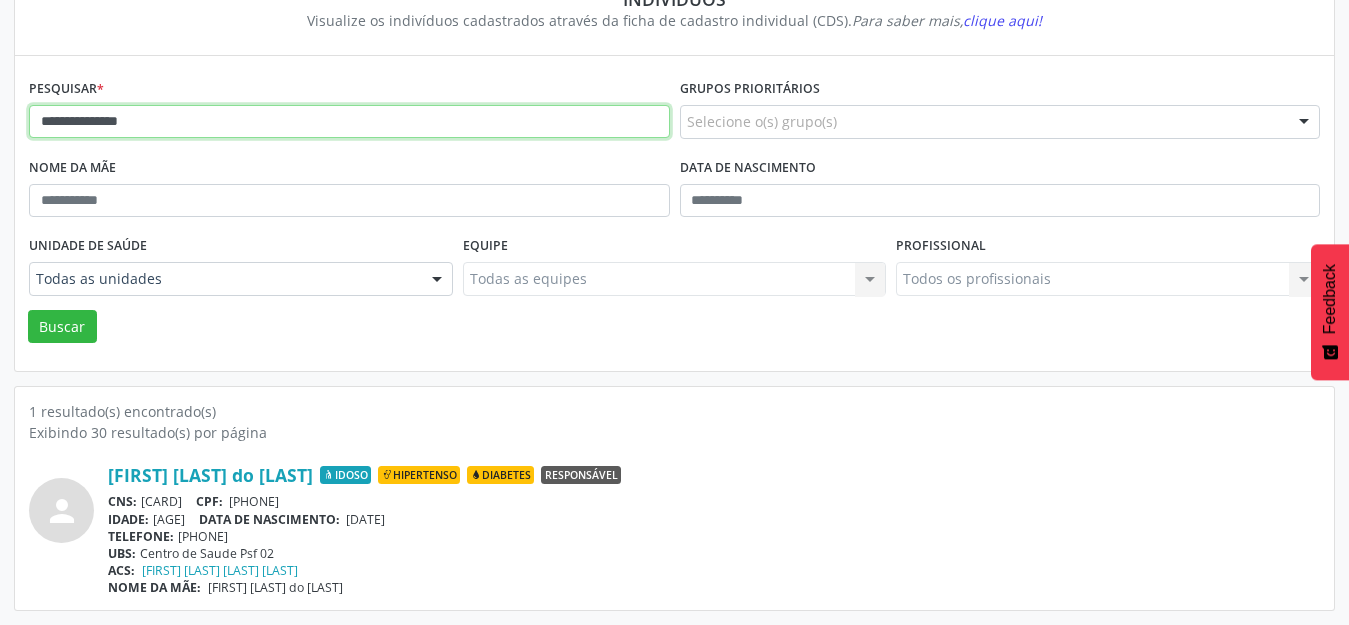 click on "**********" at bounding box center (349, 122) 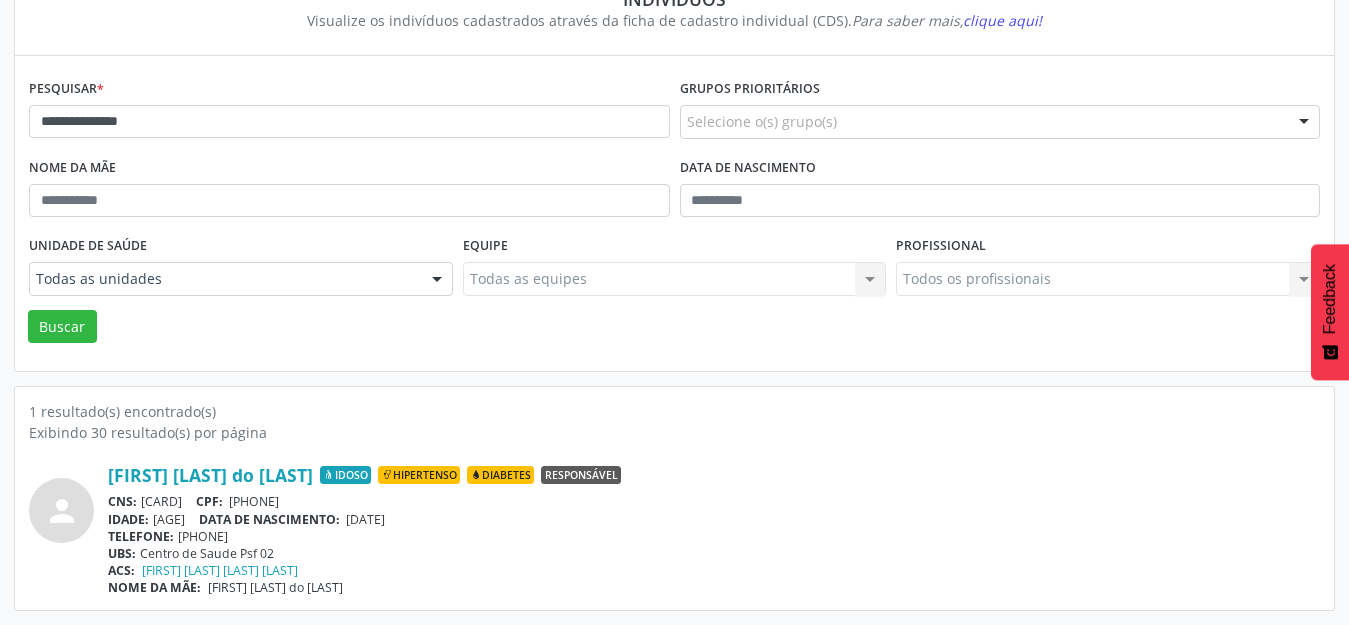 click on "person
[FIRST] [LAST] do [LAST]
Idoso
Hipertenso
Diabetes
Responsável
CNS:
[CARD]
CPF:    [CPF]   IDADE:
[AGE]
DATA DE NASCIMENTO:    [DATE]   TELEFONE:
[PHONE]
UBS:
Centro de Saude Psf 02
ACS:
[FIRST] [LAST] [LAST] [LAST]
NOME DA MÃE:
[FIRST] [LAST] do [LAST]" at bounding box center [674, 519] 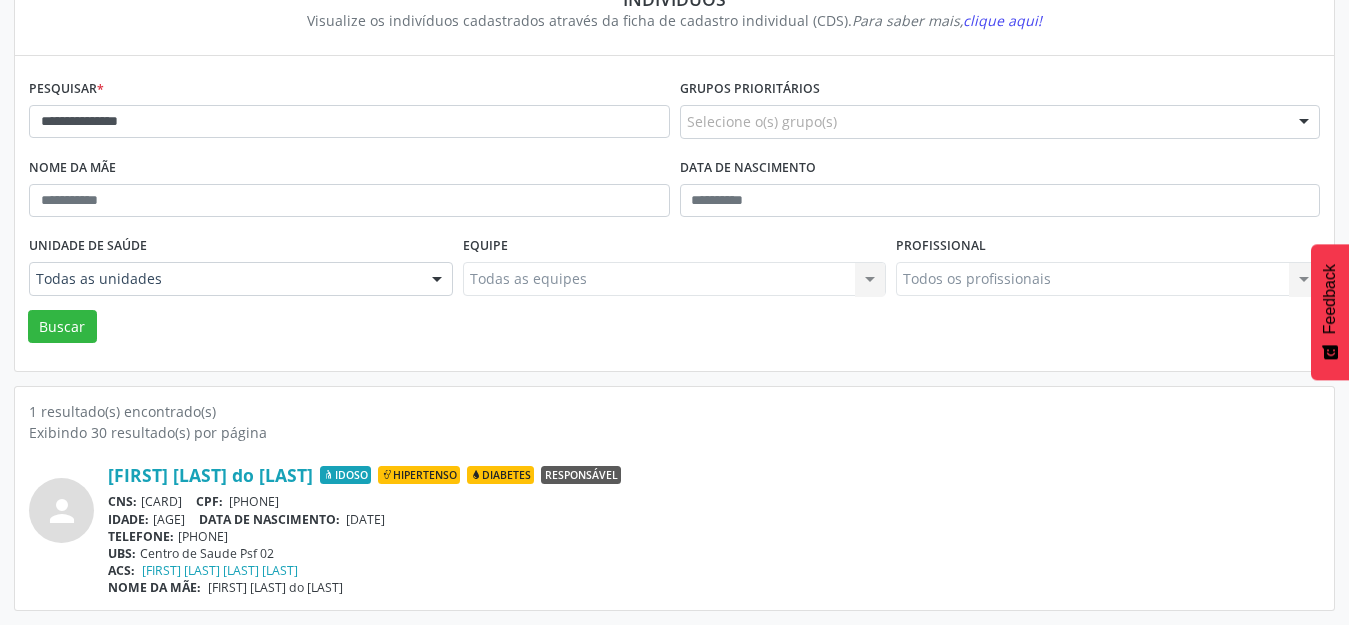 click on "IDADE:
[AGE]
DATA DE NASCIMENTO:    [DATE]" at bounding box center (714, 519) 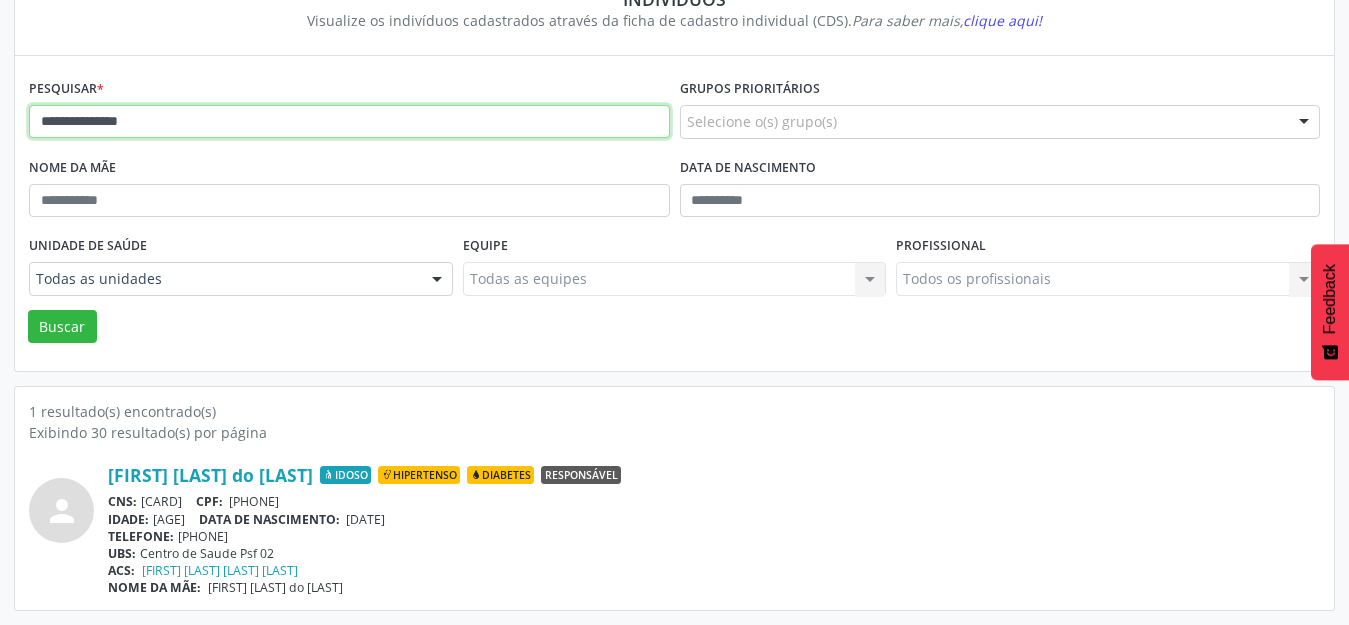 click on "**********" at bounding box center (349, 122) 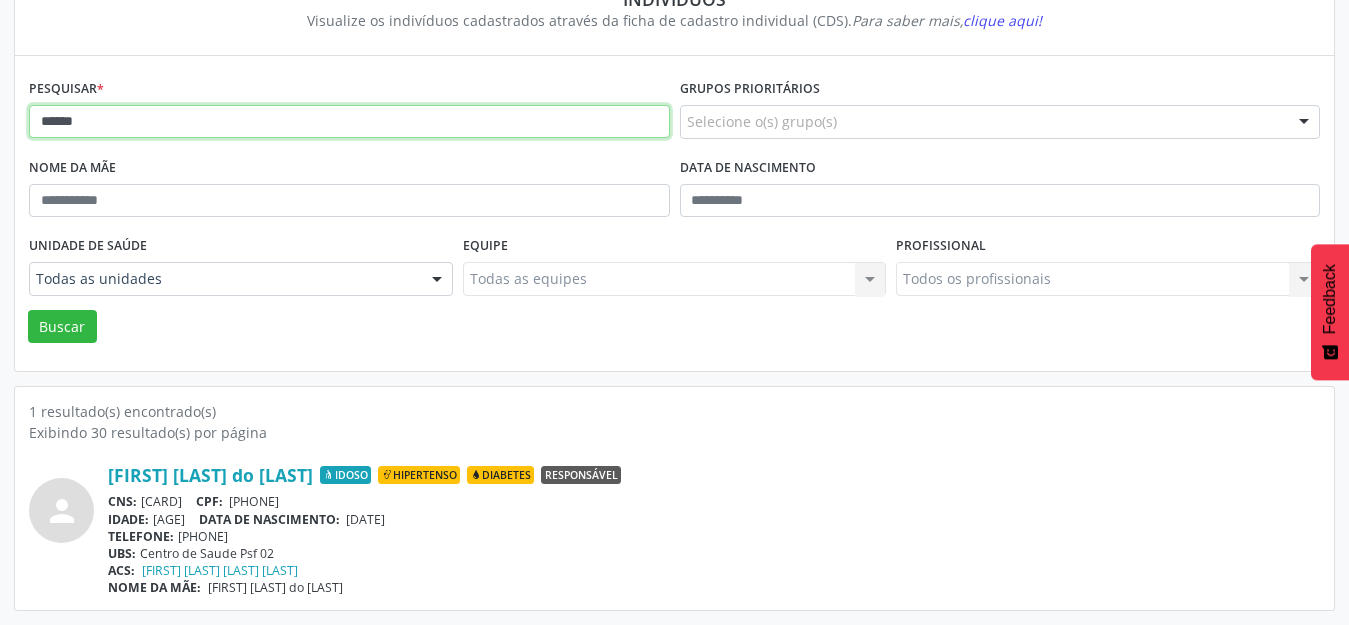 type on "******" 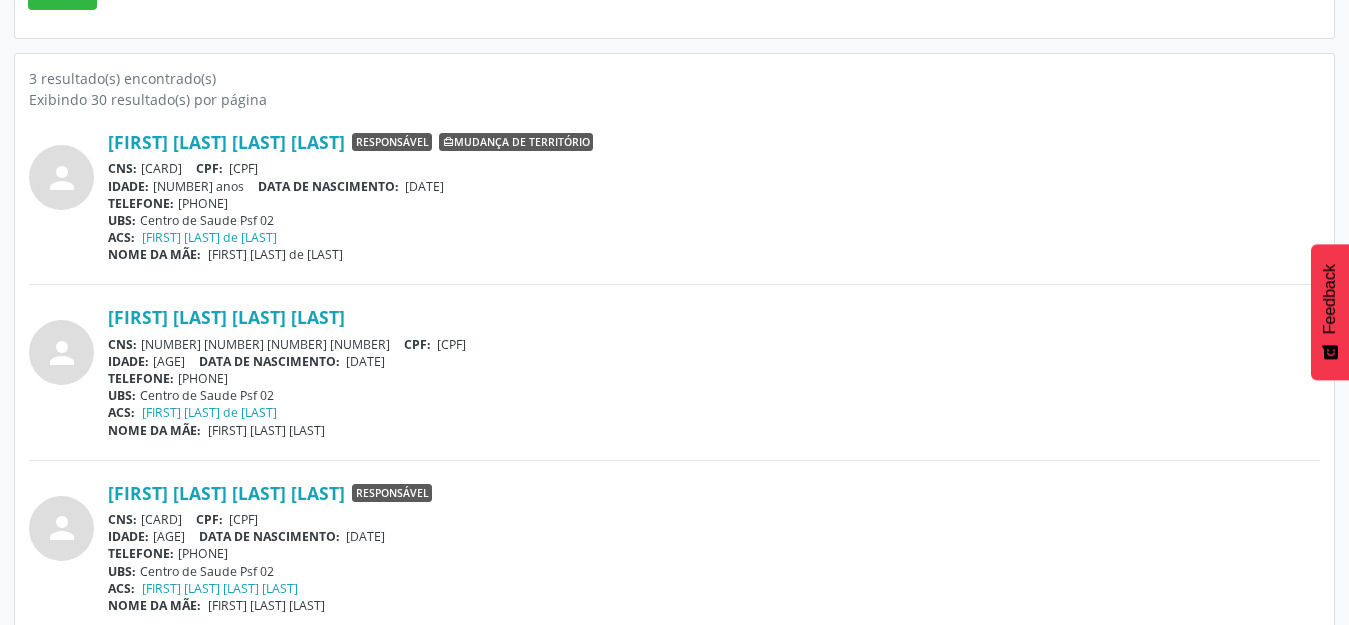 scroll, scrollTop: 542, scrollLeft: 0, axis: vertical 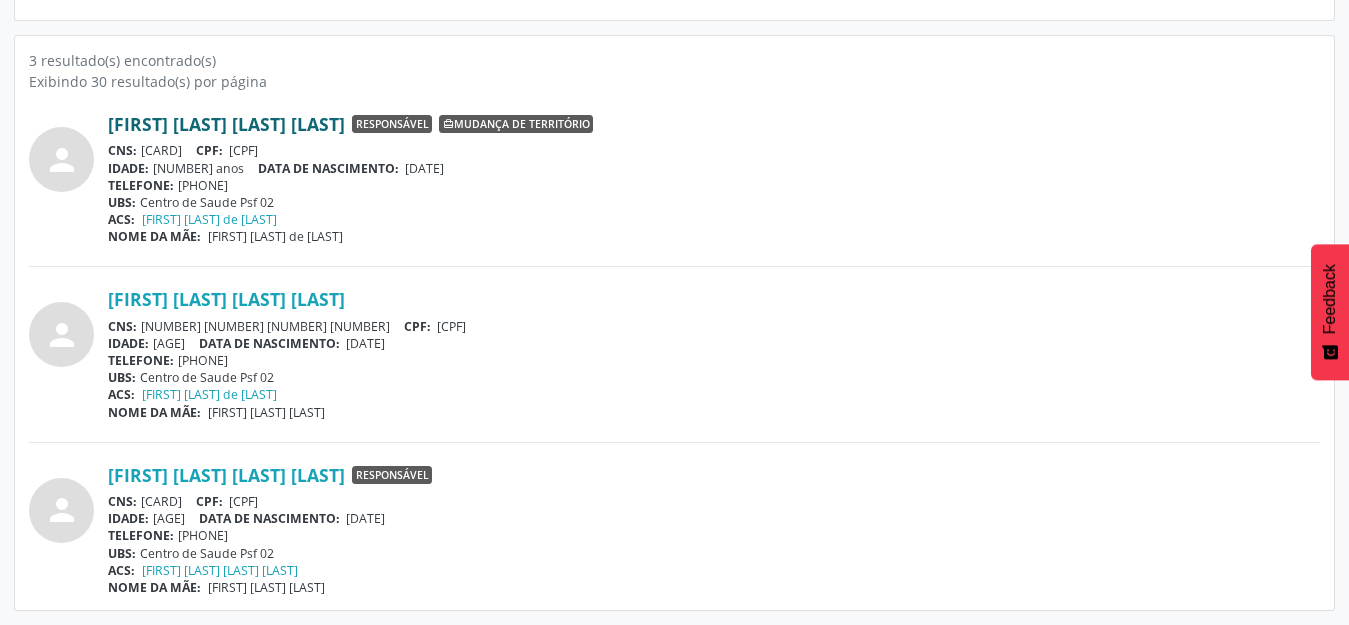 click on "[FIRST] [LAST] [LAST] [LAST]" at bounding box center (226, 124) 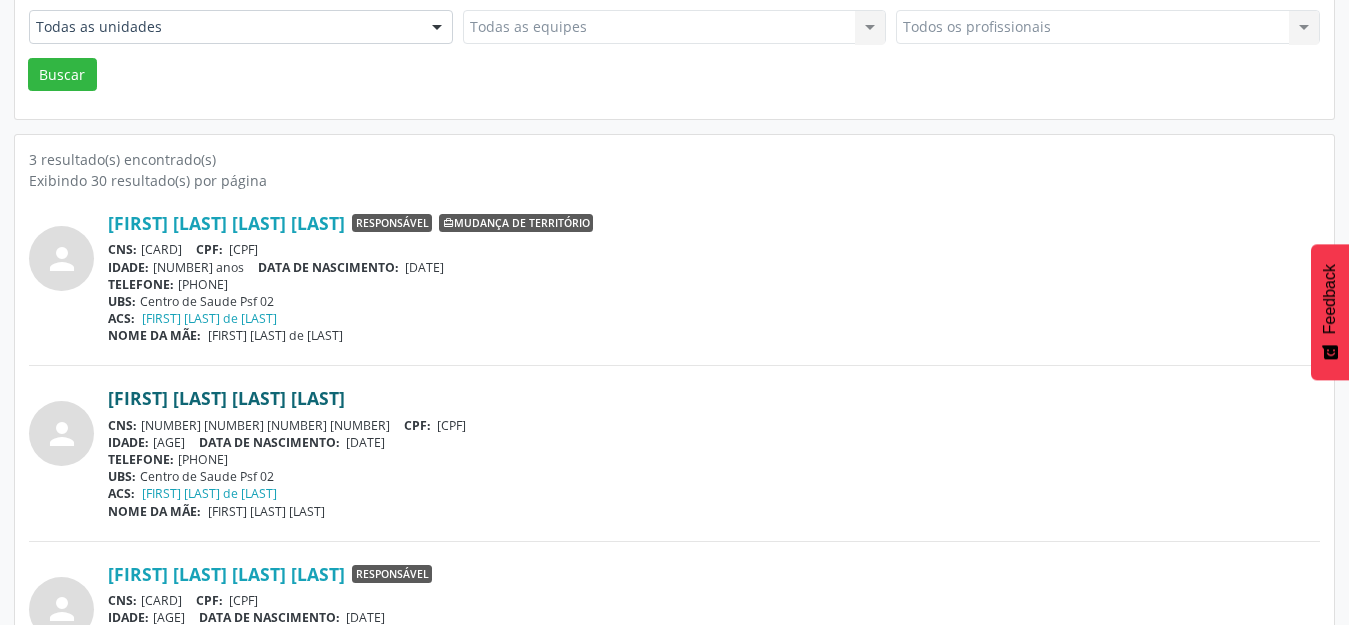 scroll, scrollTop: 242, scrollLeft: 0, axis: vertical 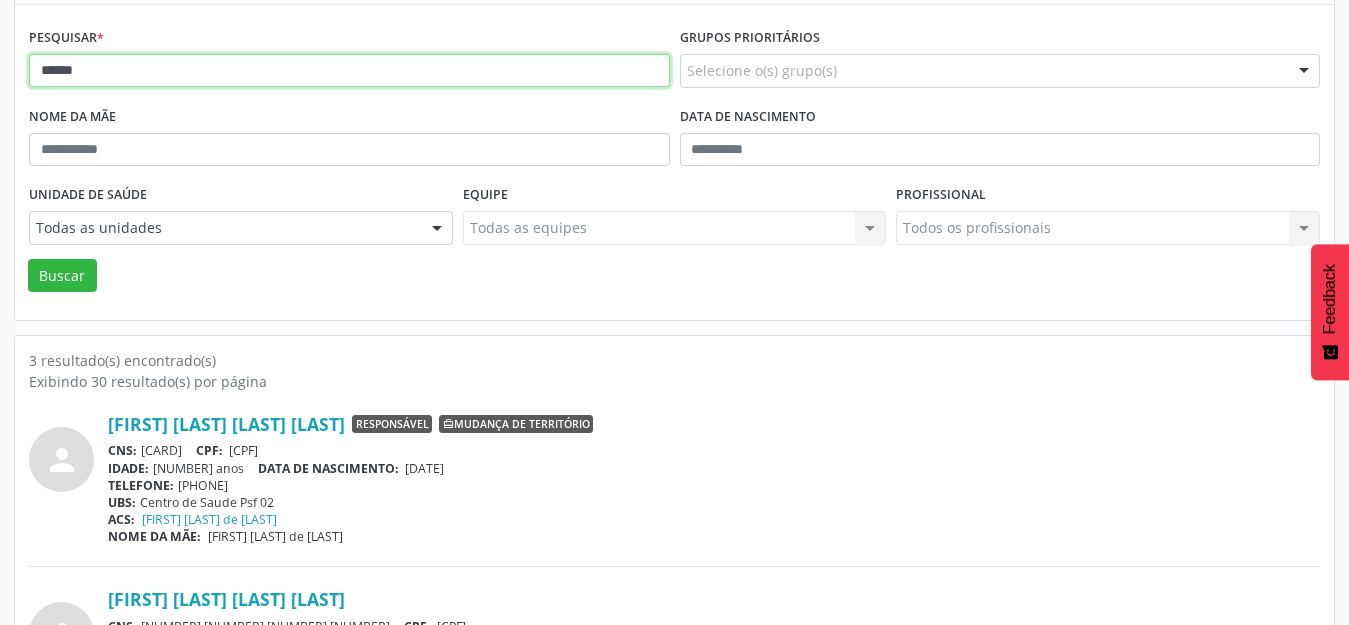 click on "******" at bounding box center (349, 71) 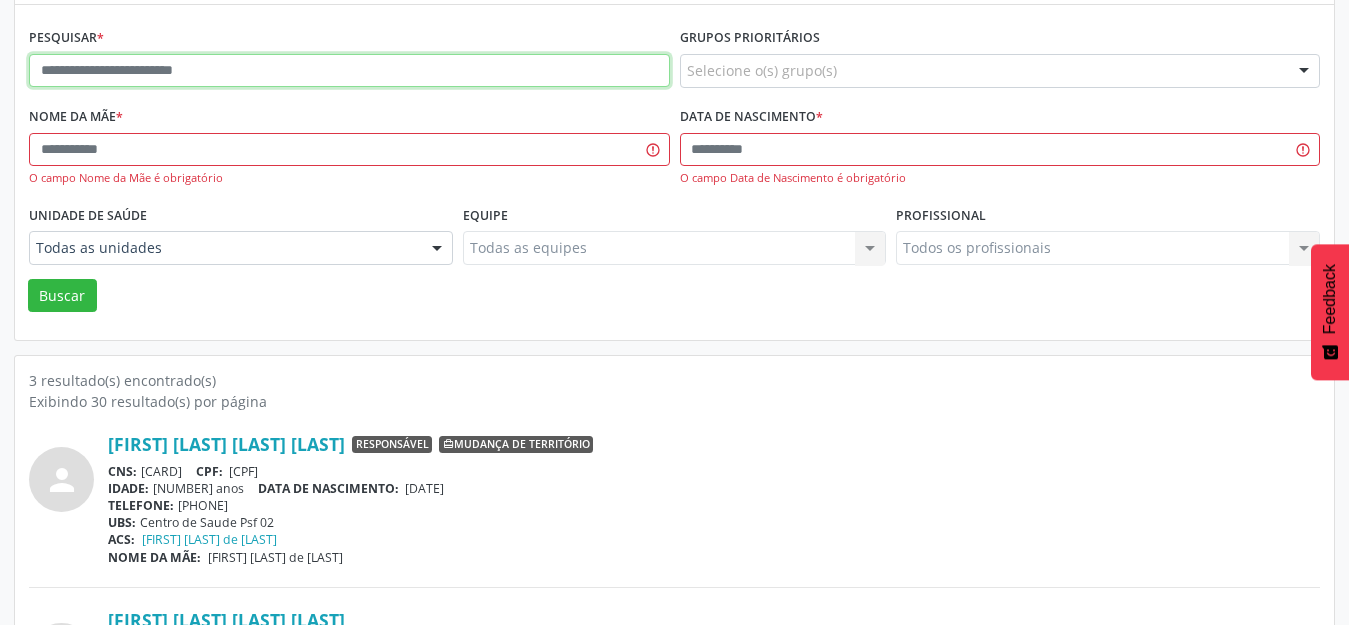 paste on "**********" 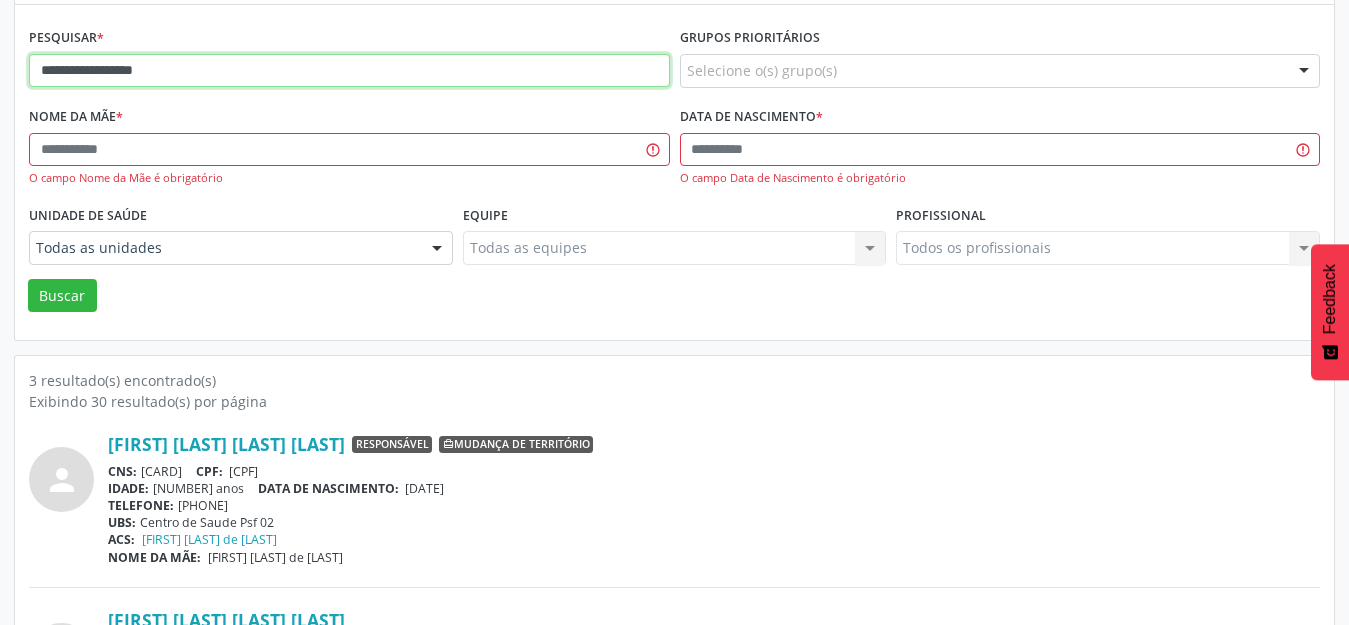 type on "**********" 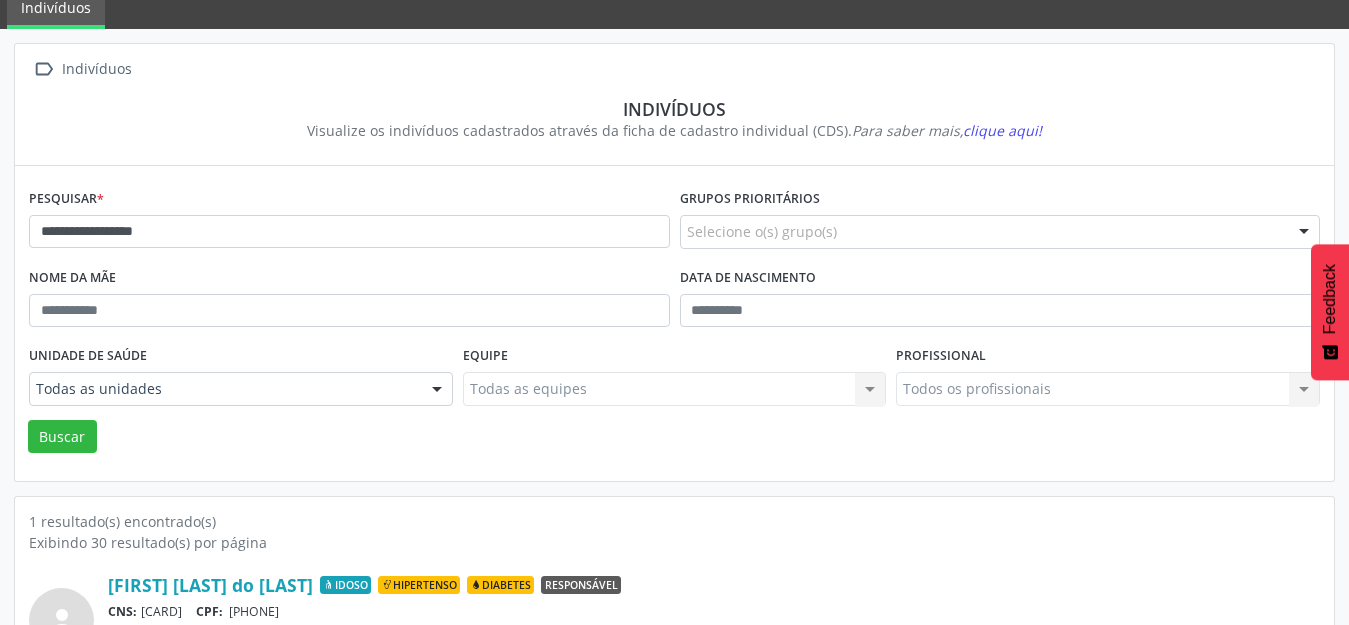 scroll, scrollTop: 191, scrollLeft: 0, axis: vertical 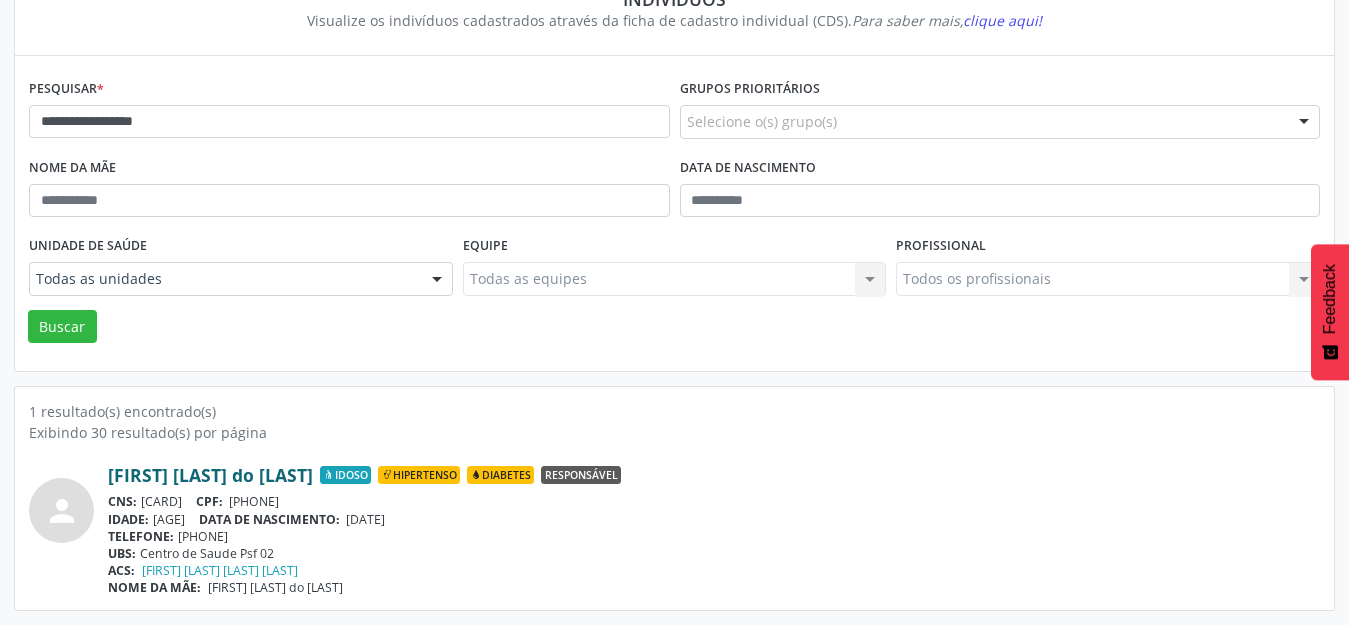 click on "[FIRST] [LAST] do [LAST]" at bounding box center [210, 475] 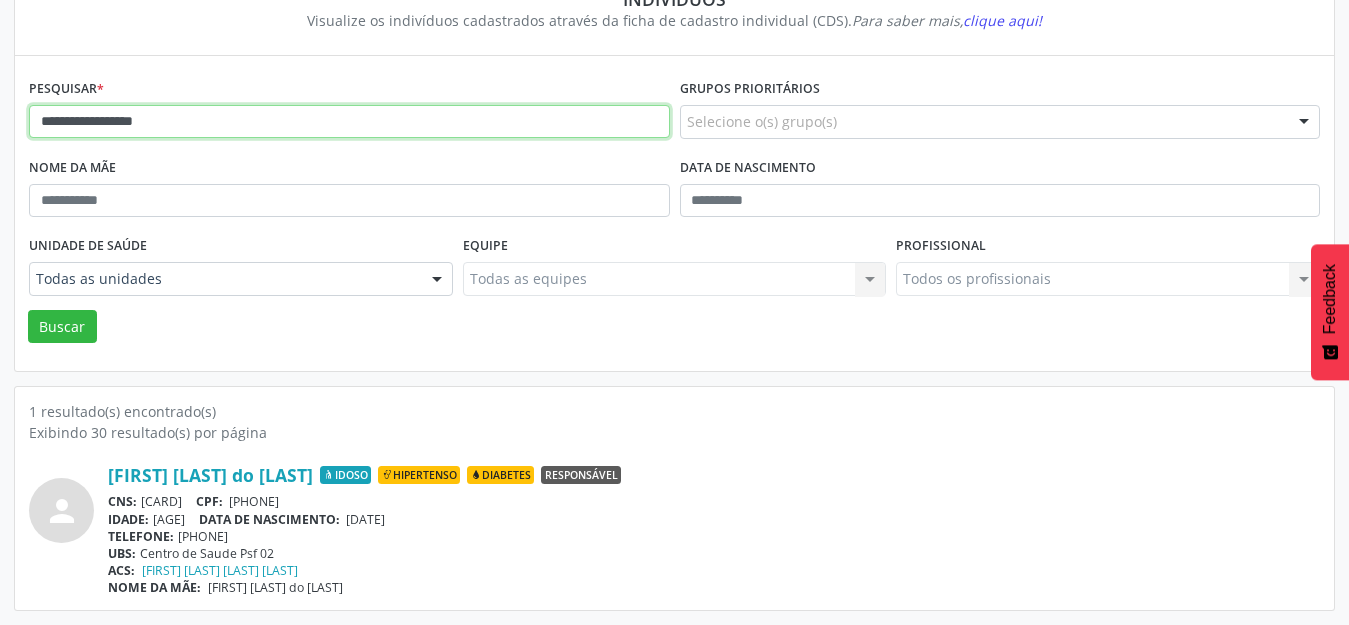 click on "**********" at bounding box center (349, 122) 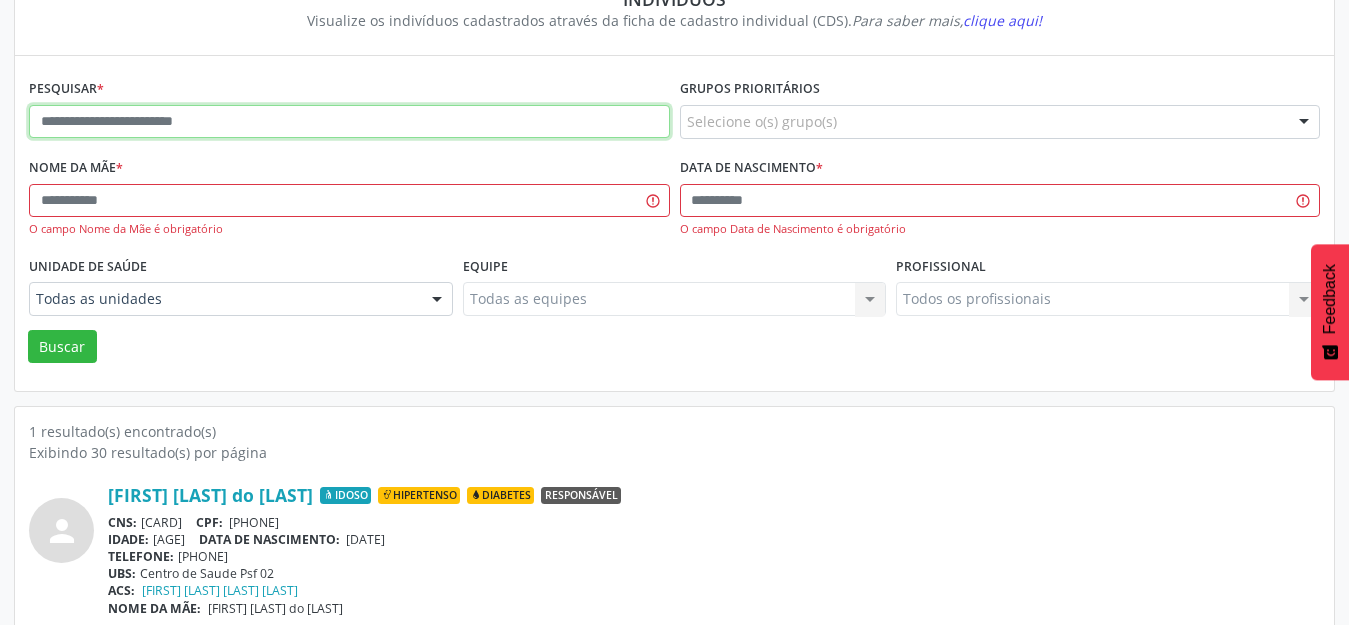 click at bounding box center [349, 122] 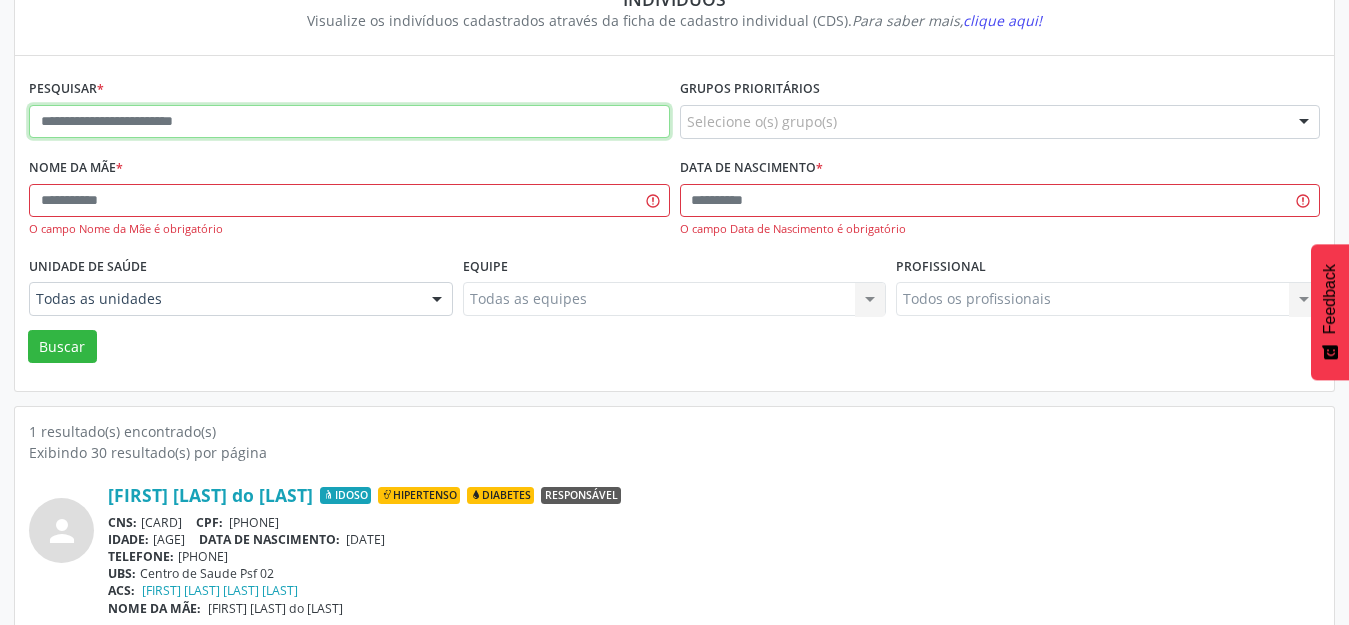 click at bounding box center (349, 122) 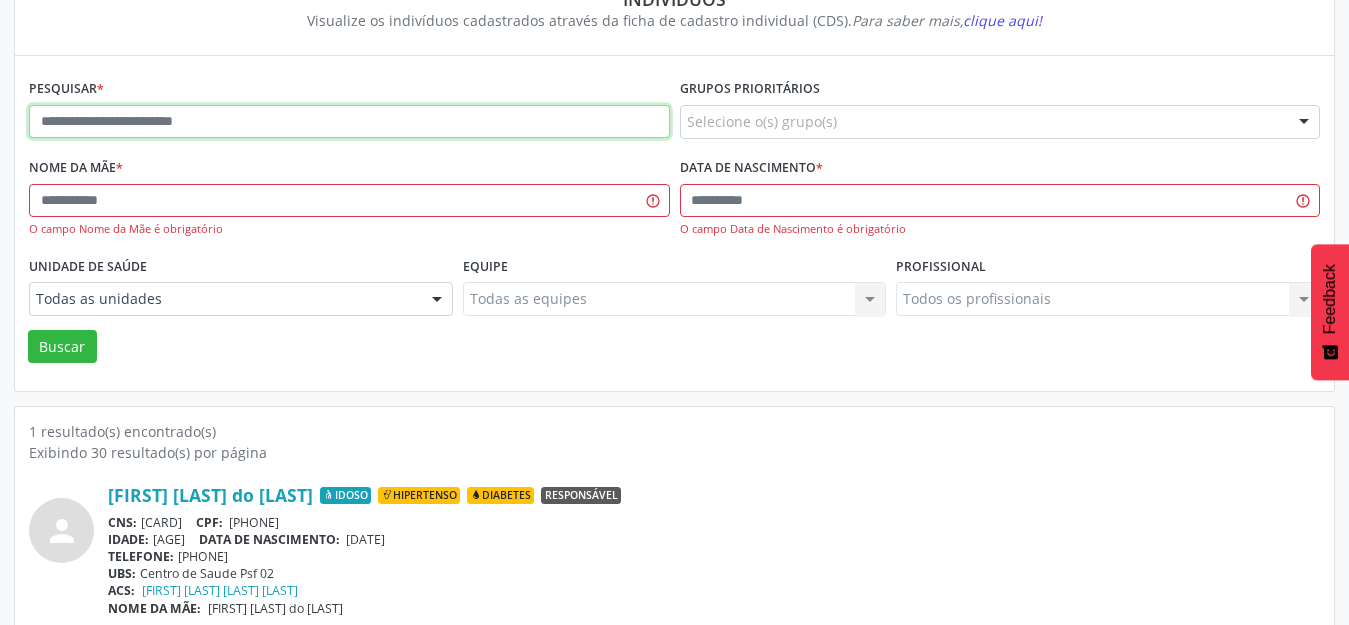 click at bounding box center [349, 122] 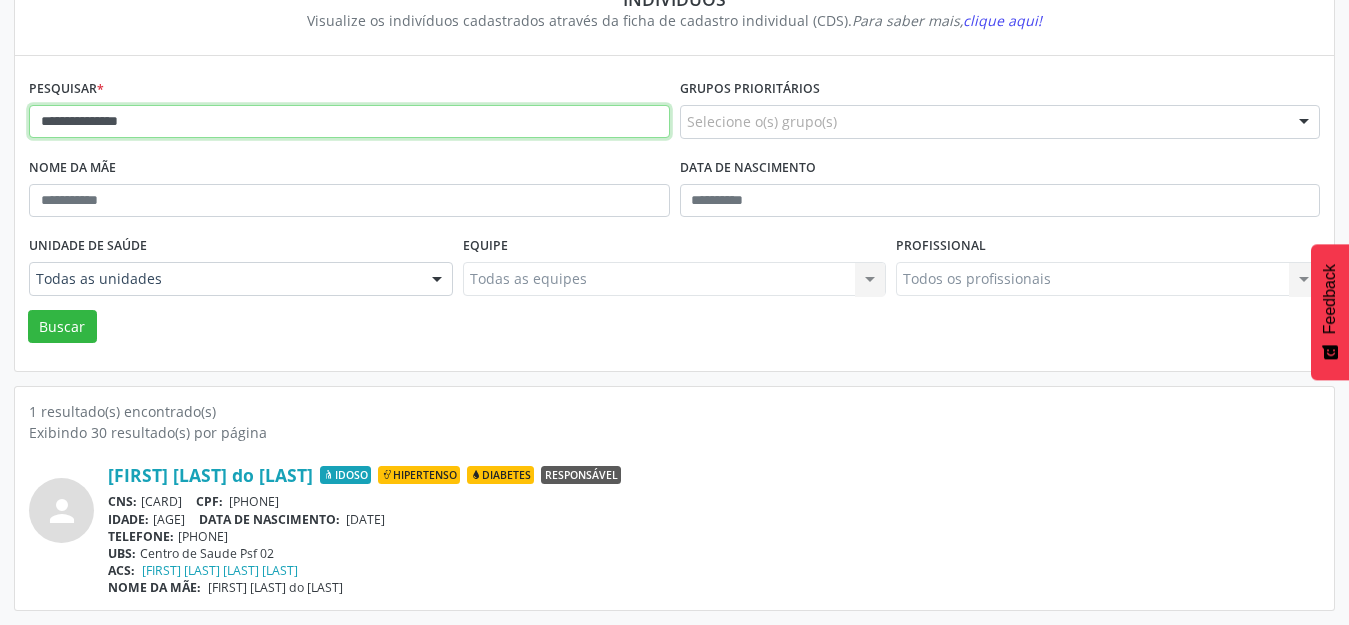 click on "Buscar" at bounding box center [62, 327] 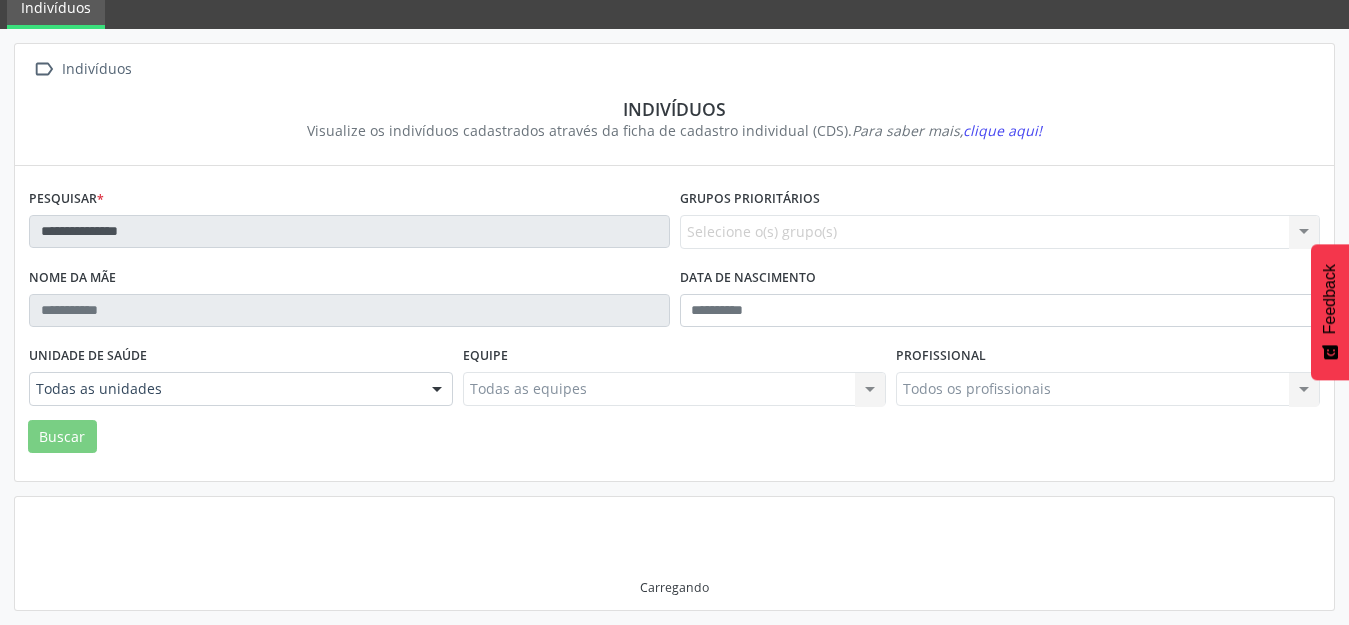 scroll, scrollTop: 191, scrollLeft: 0, axis: vertical 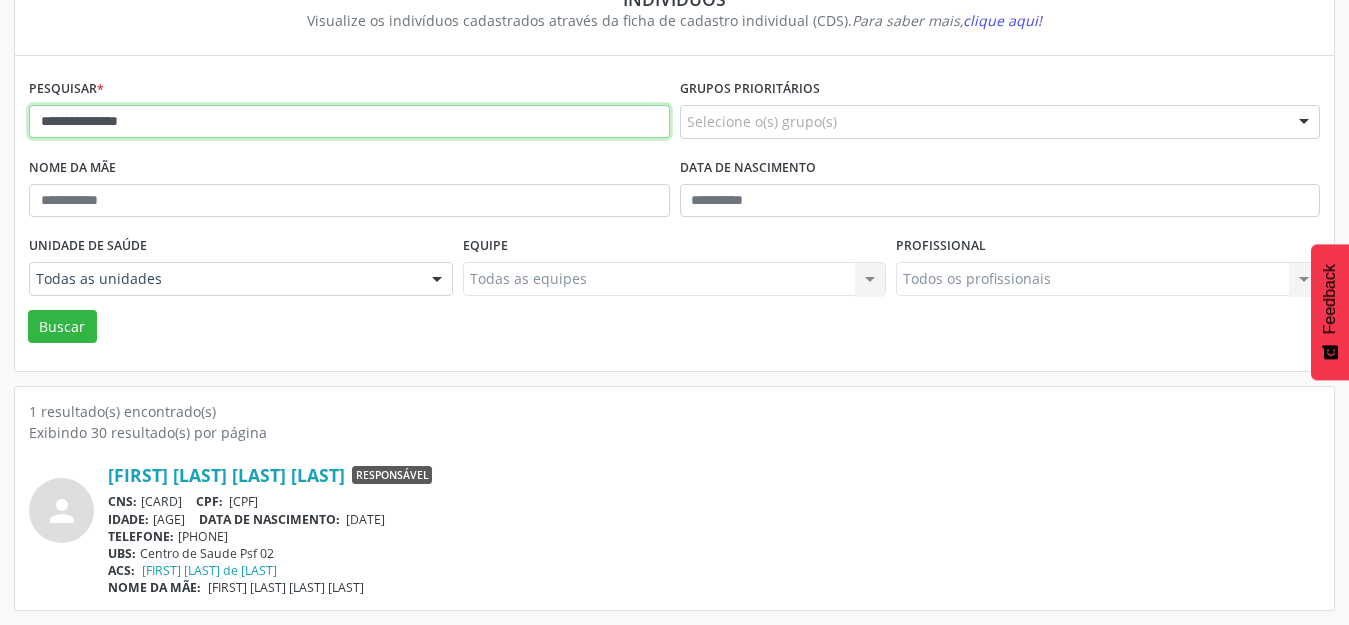 click on "**********" at bounding box center (349, 122) 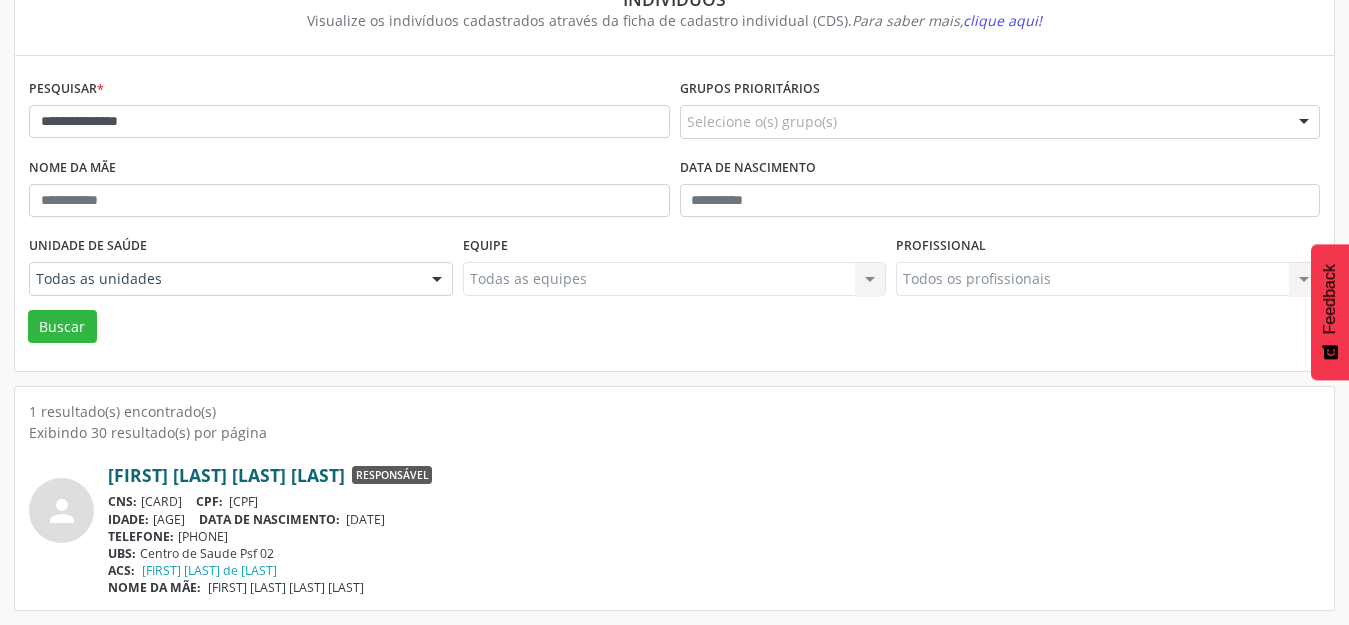 click on "[FIRST] [LAST] [LAST] [LAST]" at bounding box center [226, 475] 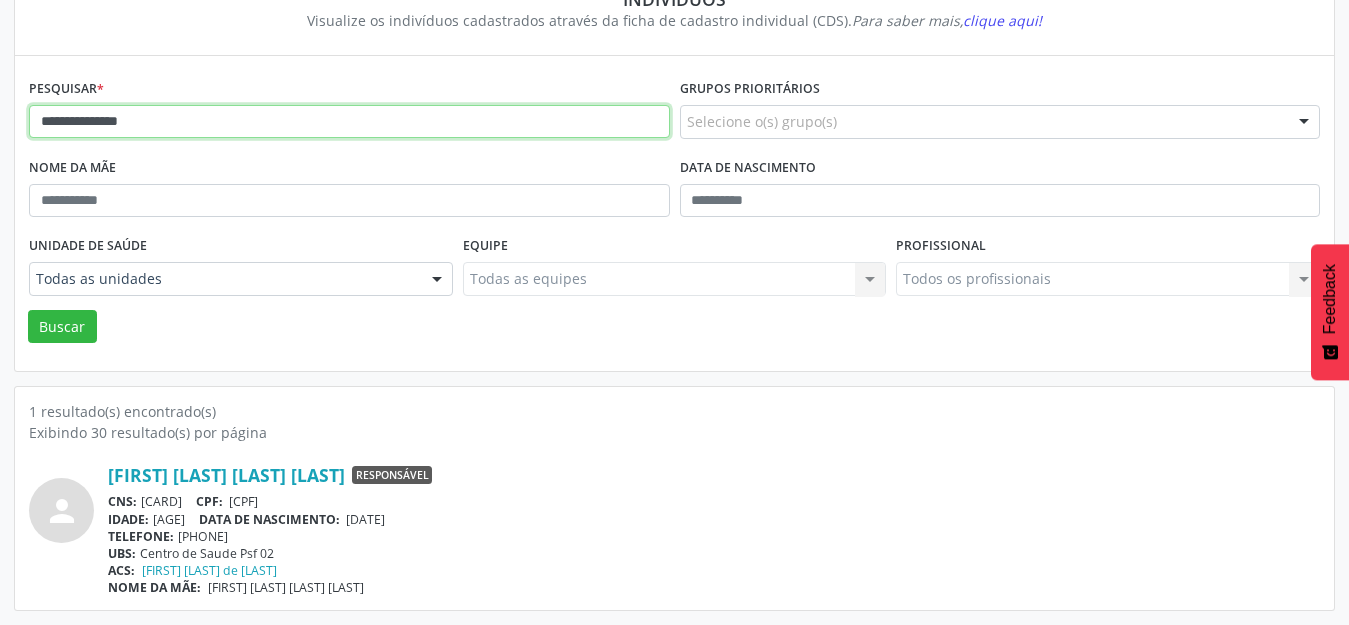 click on "**********" at bounding box center (349, 122) 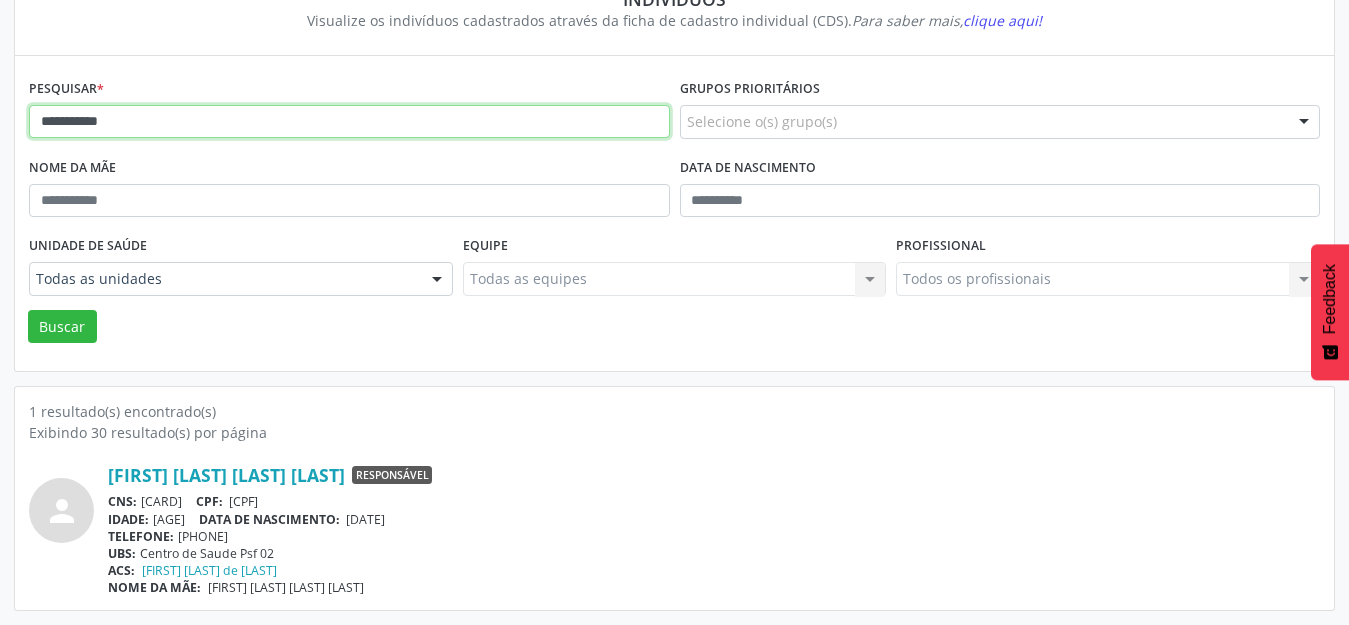 click on "Buscar" at bounding box center (62, 327) 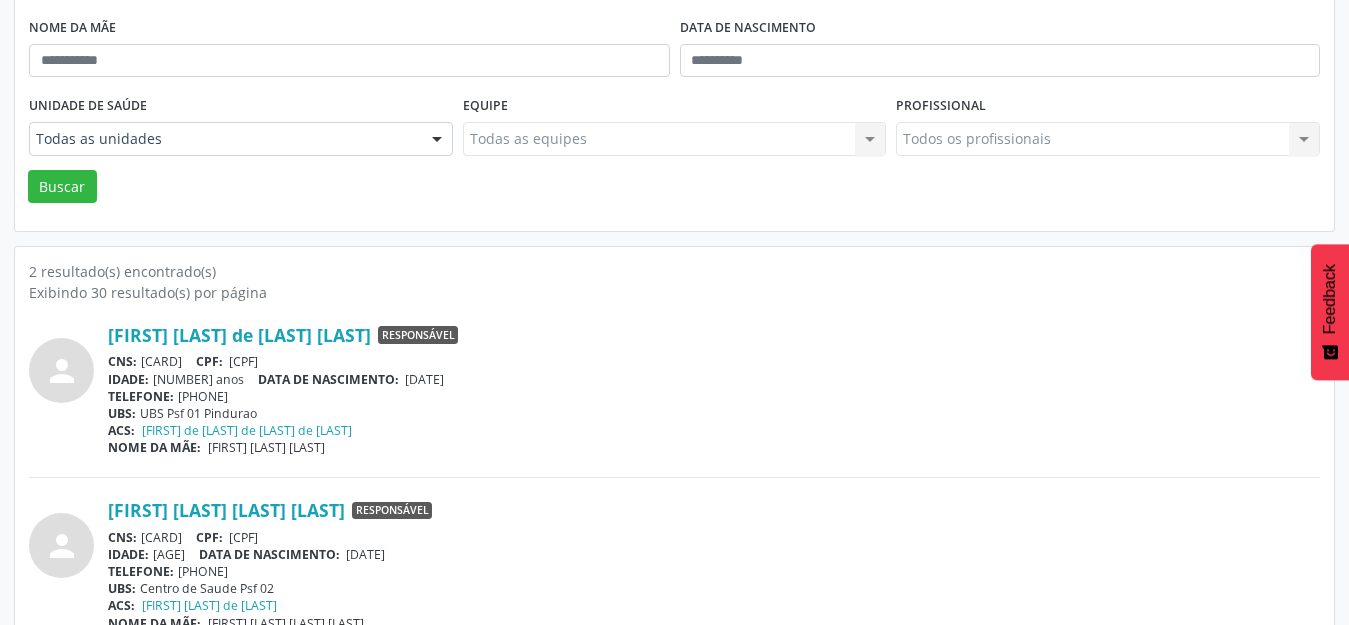 scroll, scrollTop: 366, scrollLeft: 0, axis: vertical 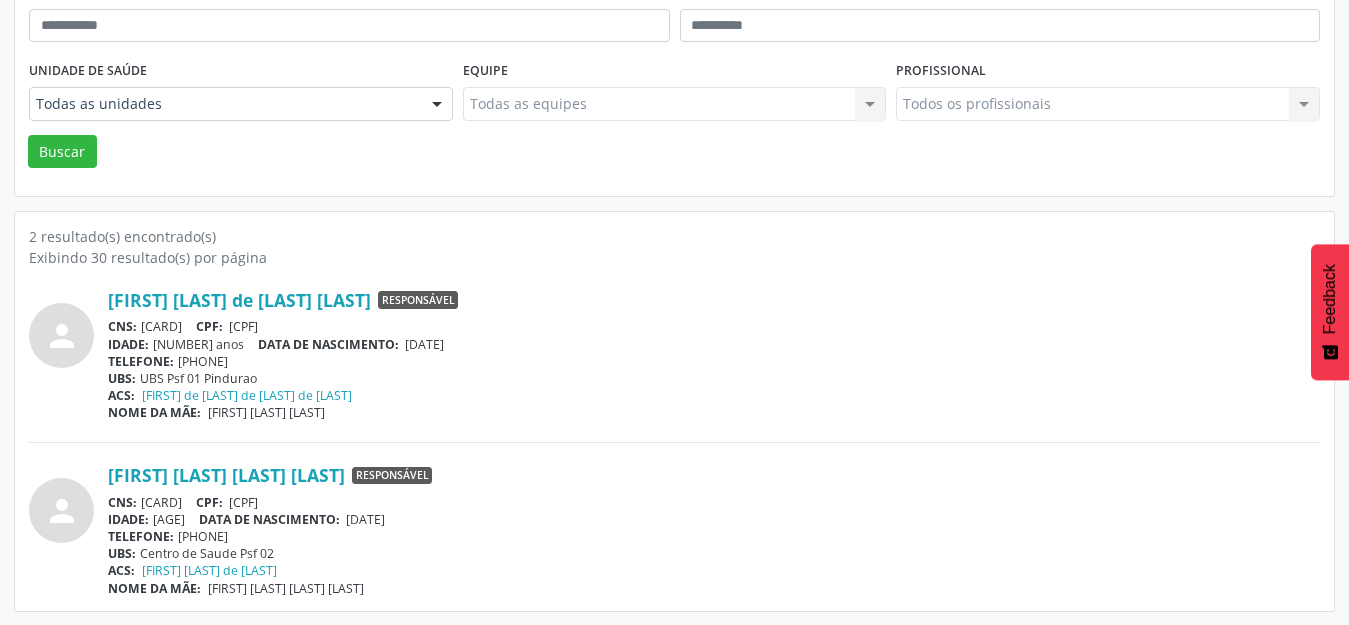 drag, startPoint x: 398, startPoint y: 322, endPoint x: 307, endPoint y: 326, distance: 91.08787 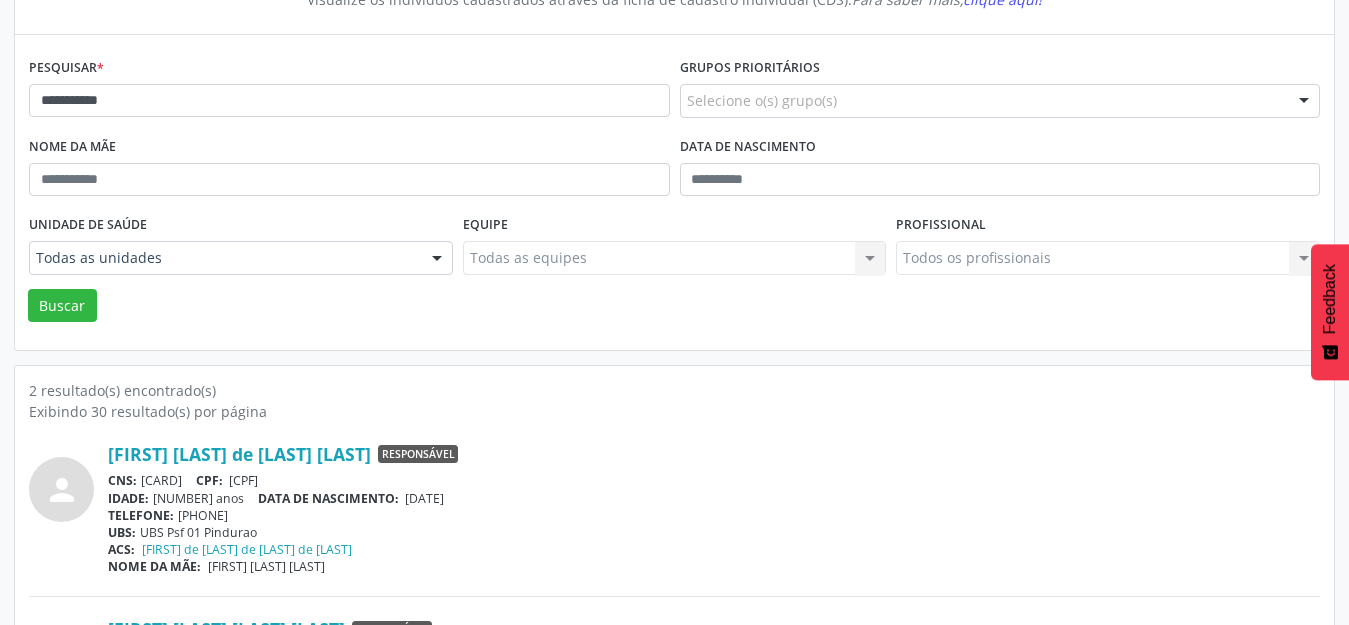 scroll, scrollTop: 66, scrollLeft: 0, axis: vertical 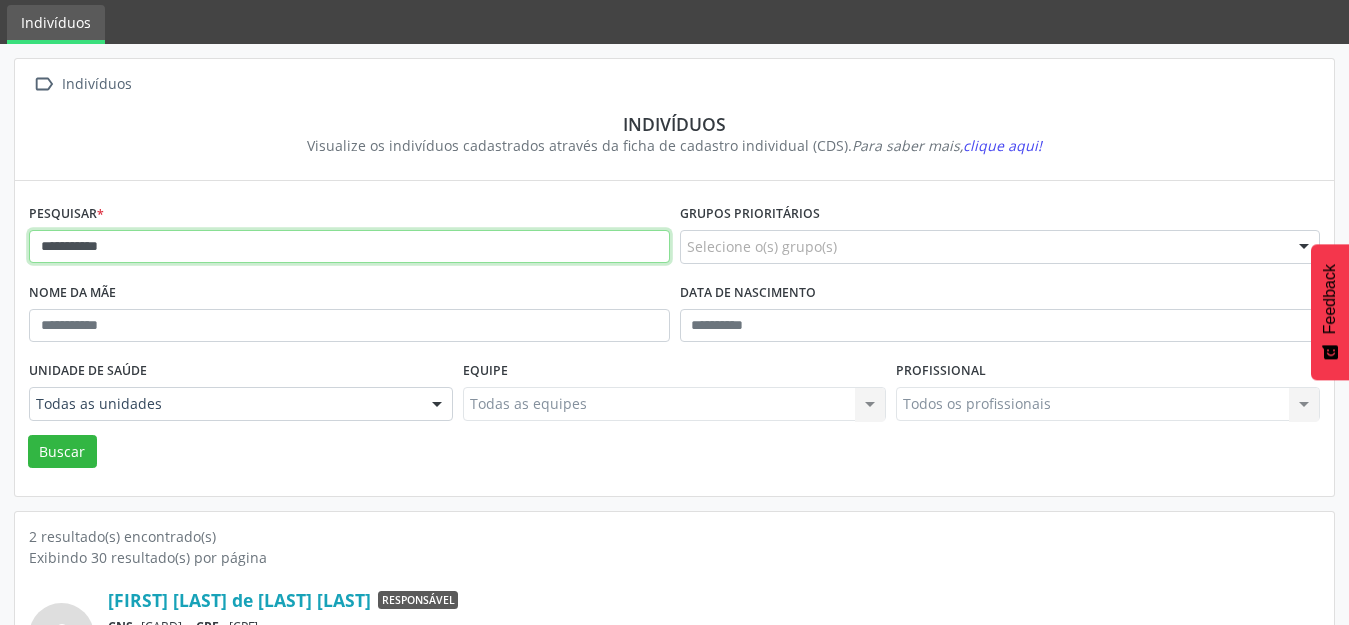 click on "**********" at bounding box center [349, 247] 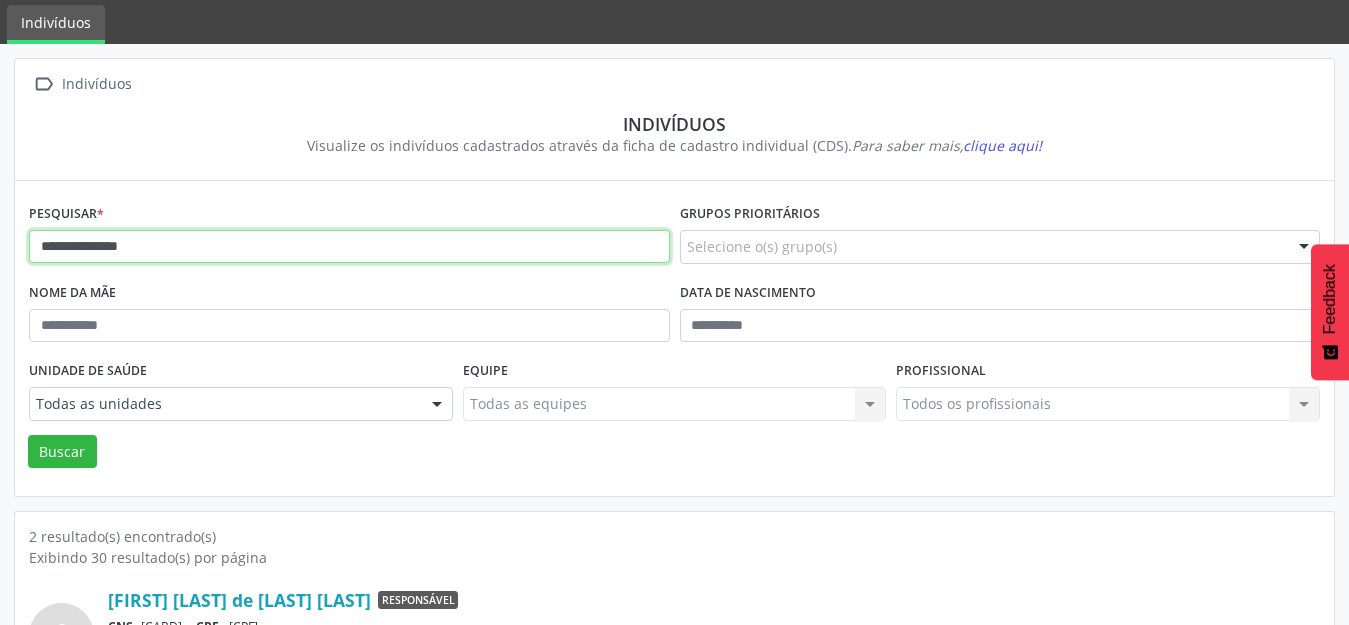 click on "Buscar" at bounding box center (62, 452) 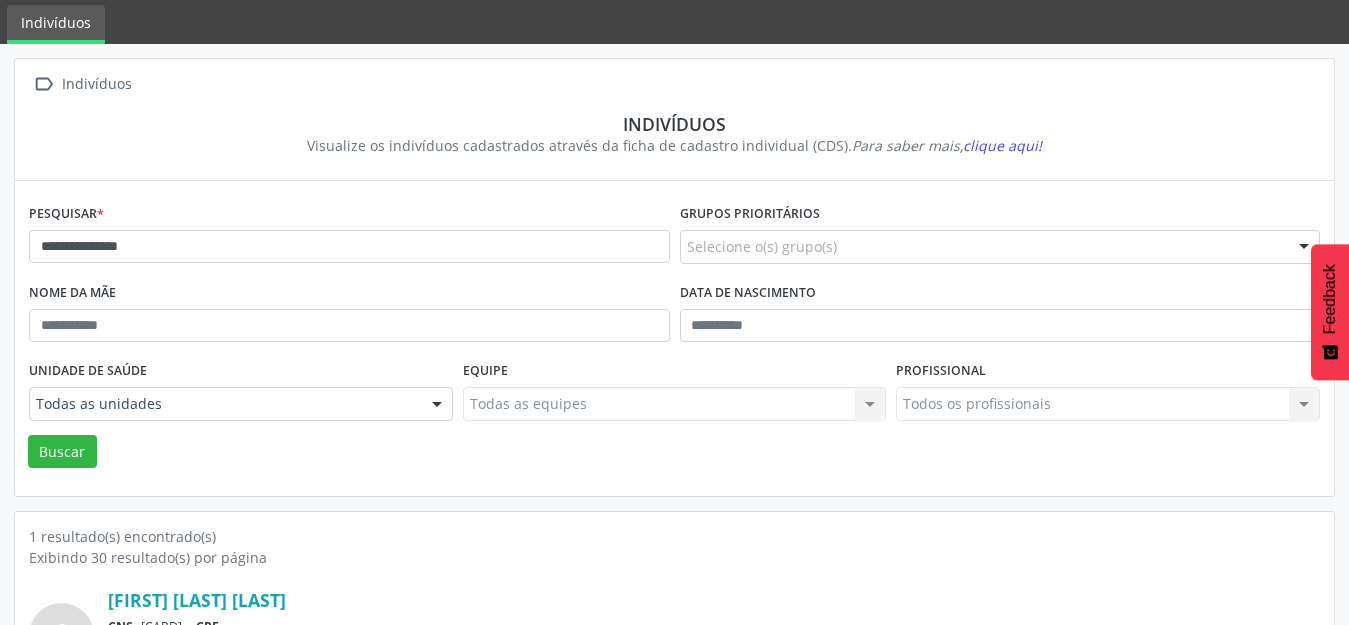 click on "person
[FIRST] [LAST] [LAST]
CNS:
[CARD]
CPF:    --   IDADE:
[AGE]
DATA DE NASCIMENTO:    [DATE]   TELEFONE:
[PHONE]
UBS:
Centro de Saude Psf 02
ACS:
[FIRST] [LAST] [LAST]
NOME DA MÃE:
[FIRST] de [LAST] [LAST]" at bounding box center (674, 644) 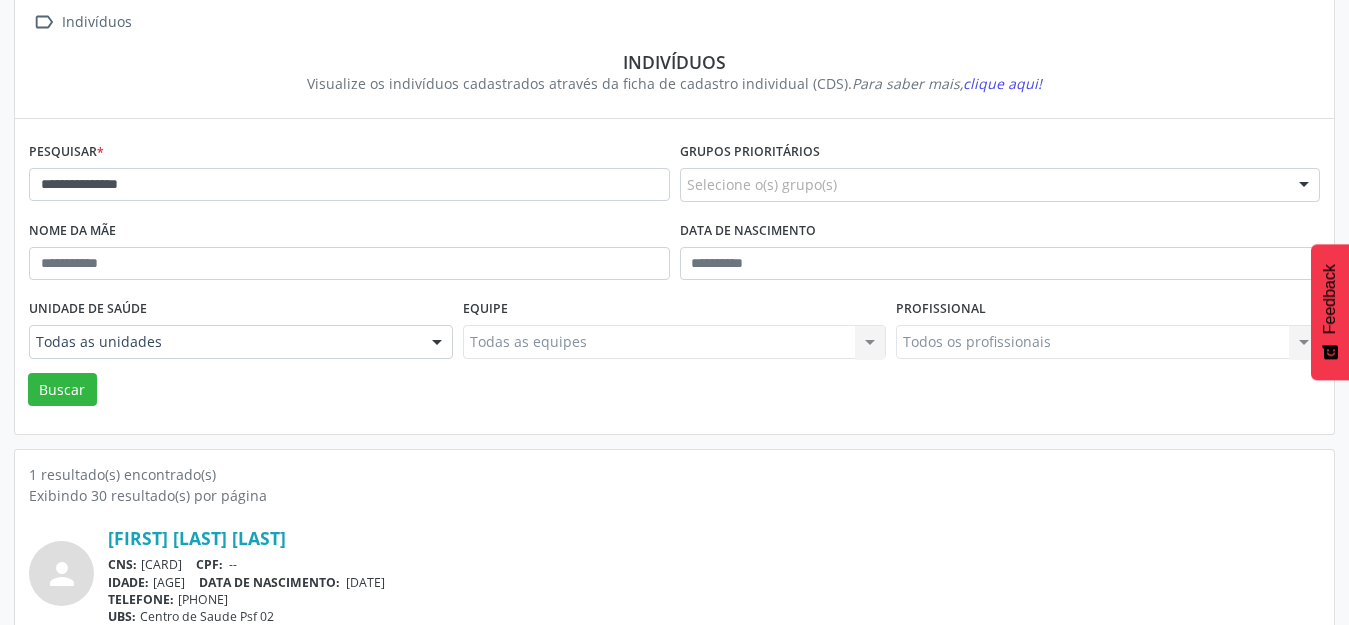 scroll, scrollTop: 191, scrollLeft: 0, axis: vertical 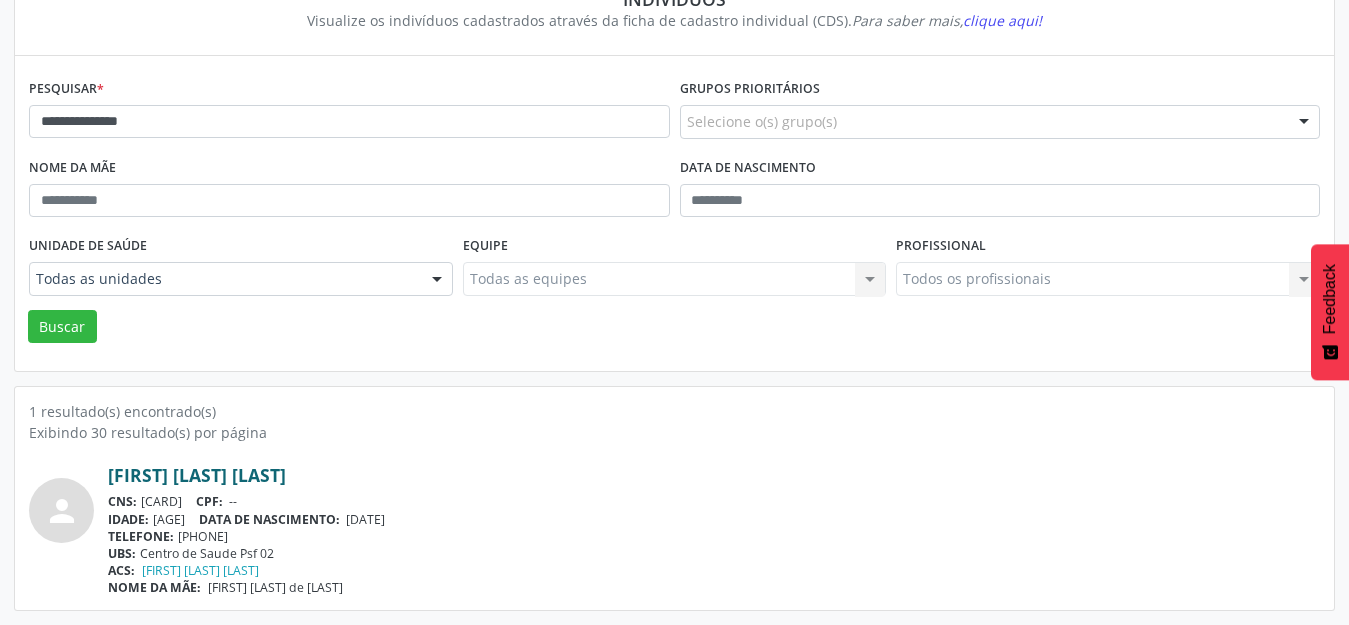click on "[FIRST] [LAST] [LAST]" at bounding box center (197, 475) 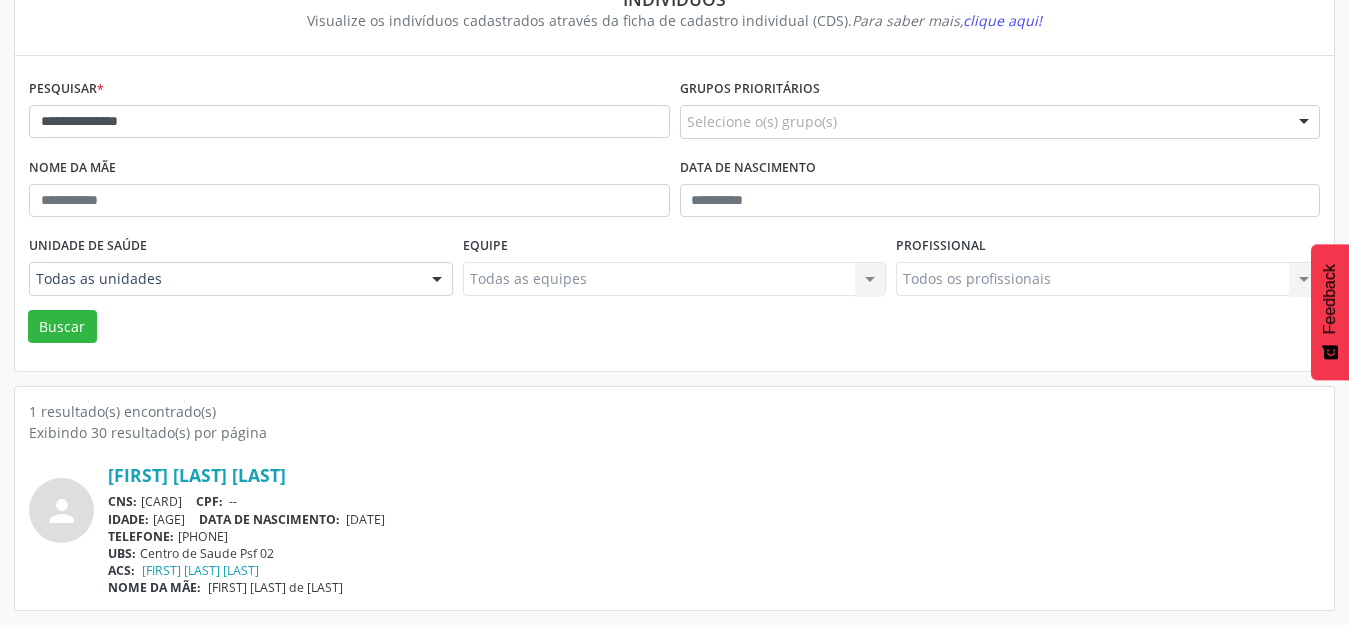 drag, startPoint x: 439, startPoint y: 522, endPoint x: 238, endPoint y: 245, distance: 342.2426 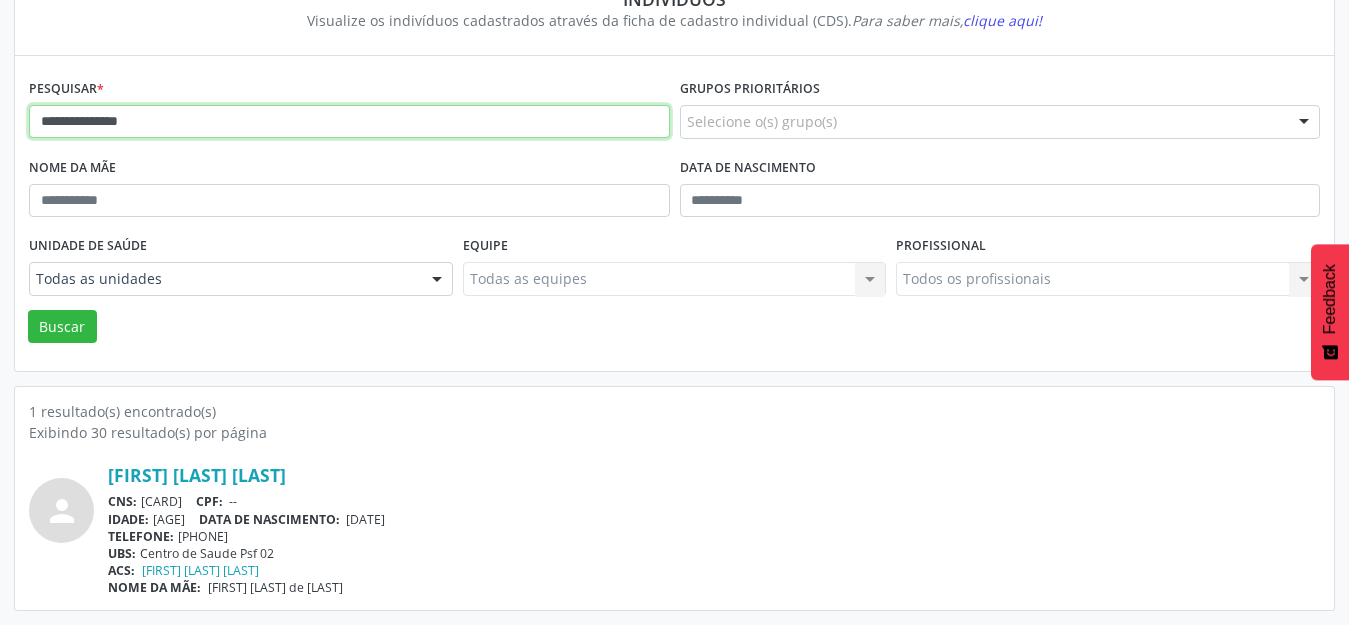 click on "**********" at bounding box center (349, 122) 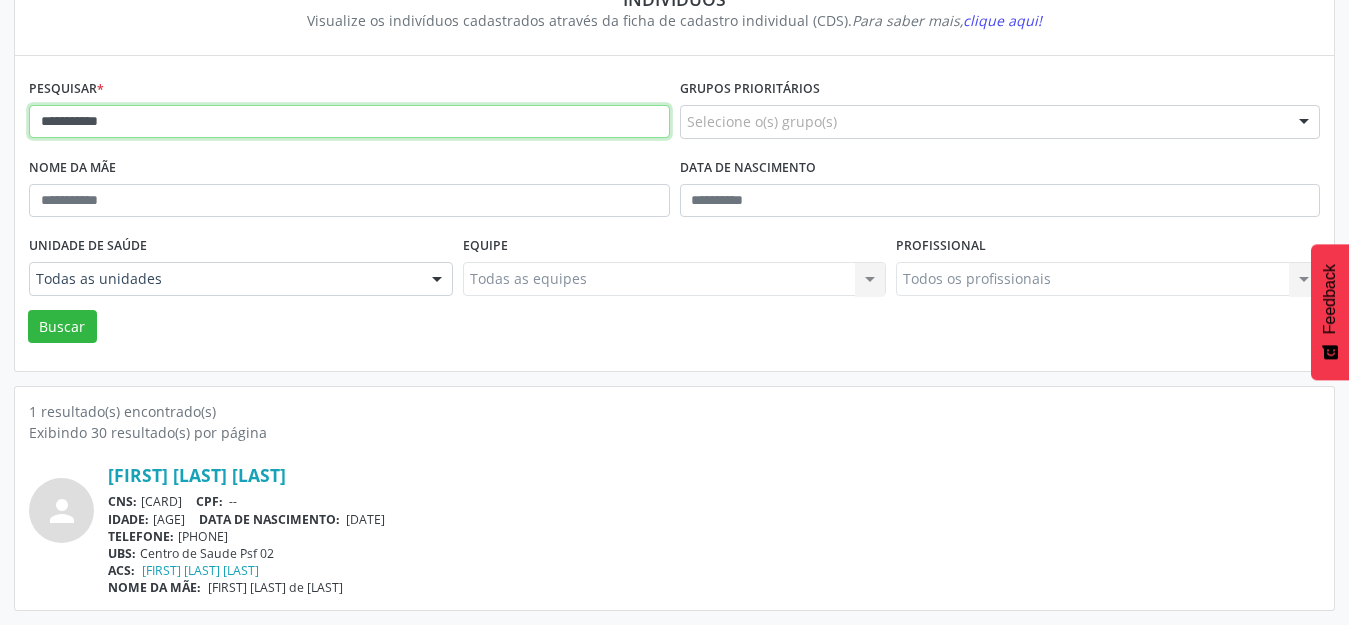 click on "Buscar" at bounding box center [62, 327] 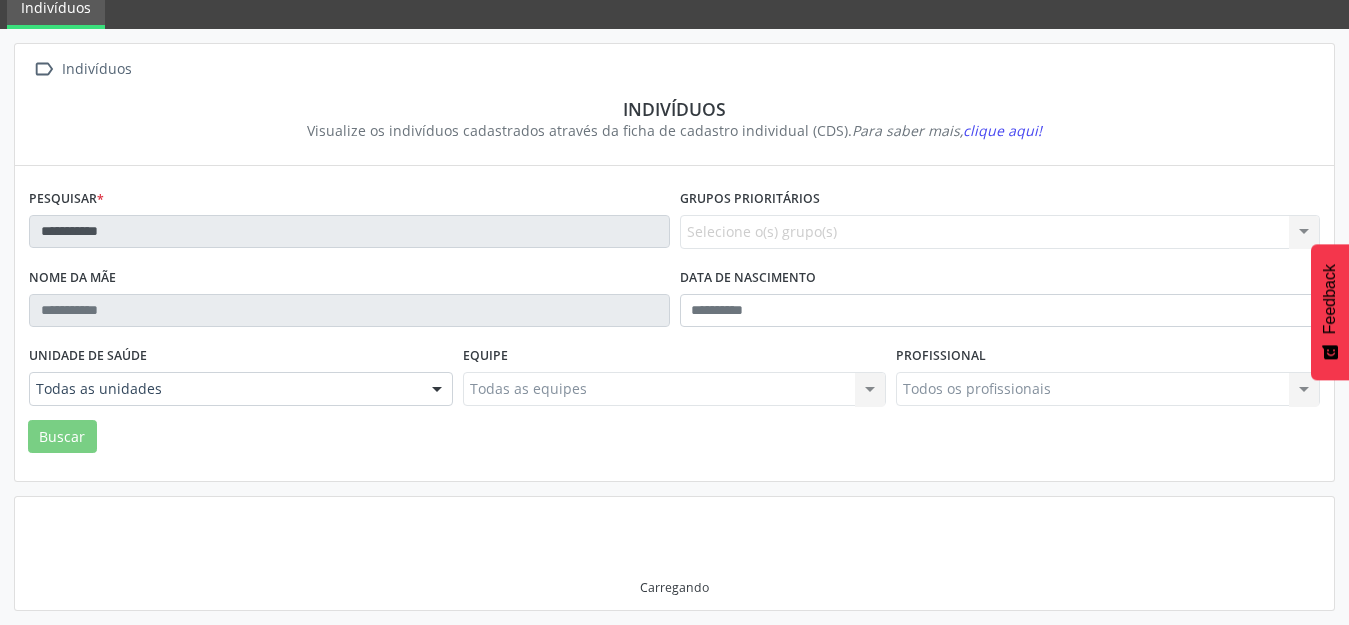 scroll, scrollTop: 75, scrollLeft: 0, axis: vertical 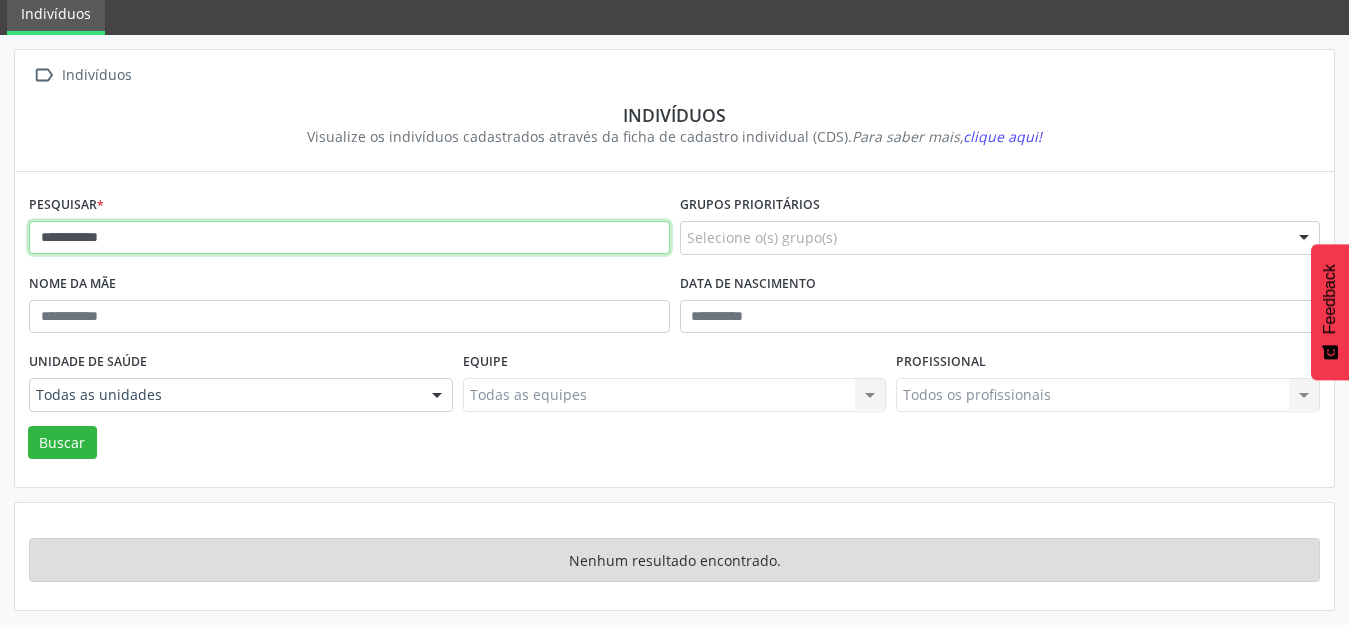 click on "**********" at bounding box center (349, 238) 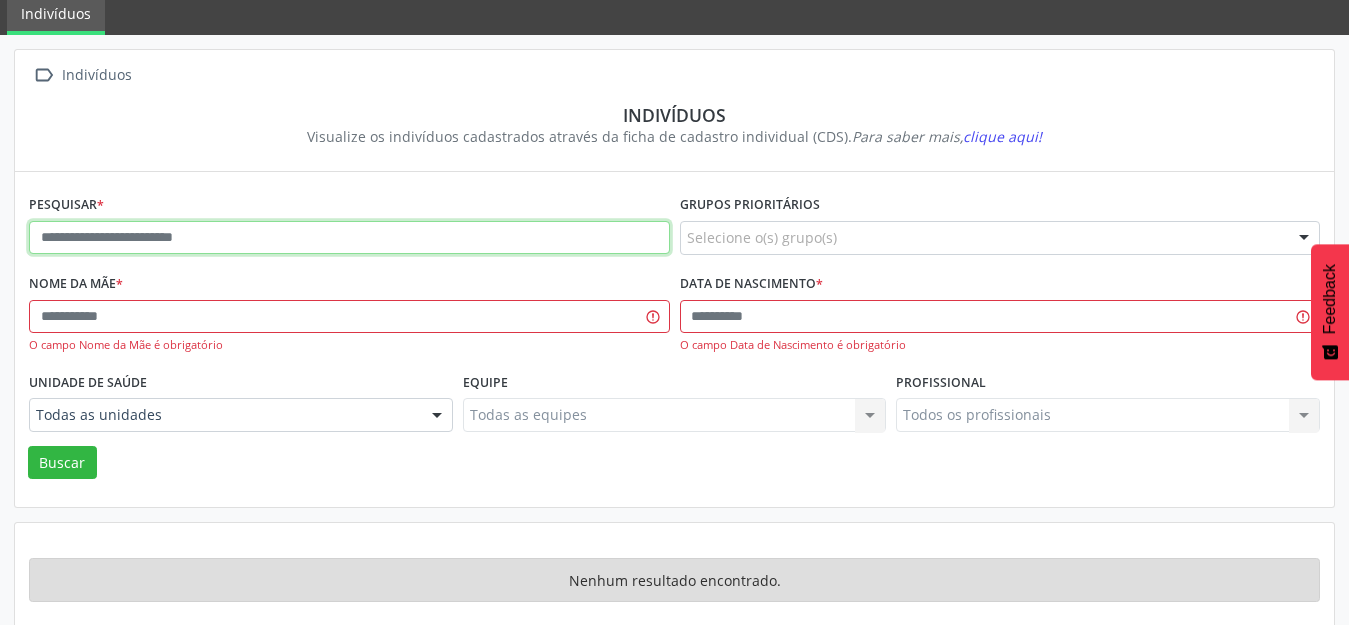 type on "**********" 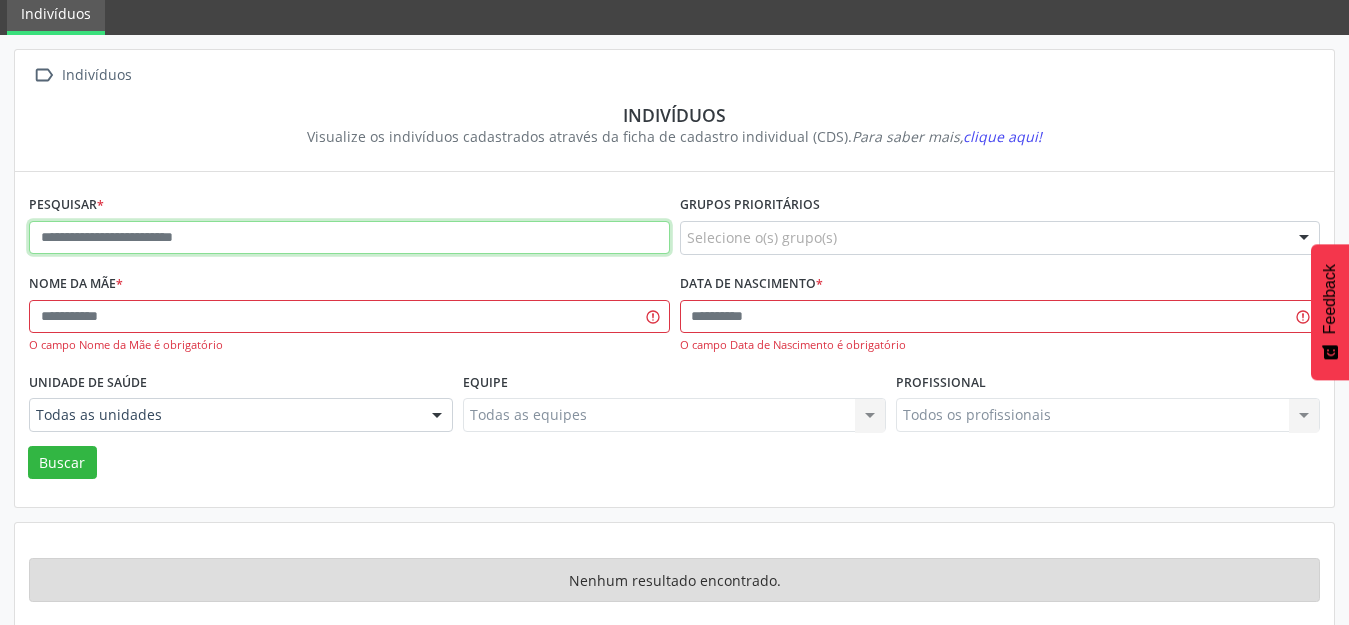 paste on "**********" 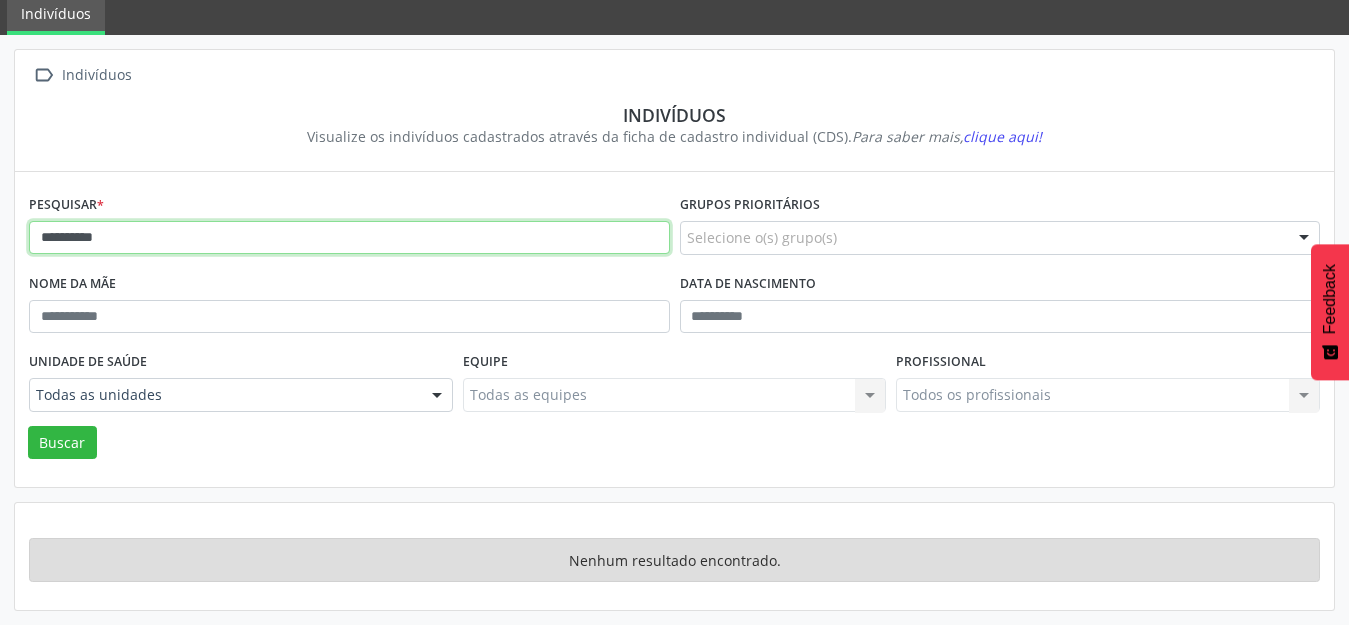 click on "**********" at bounding box center (349, 238) 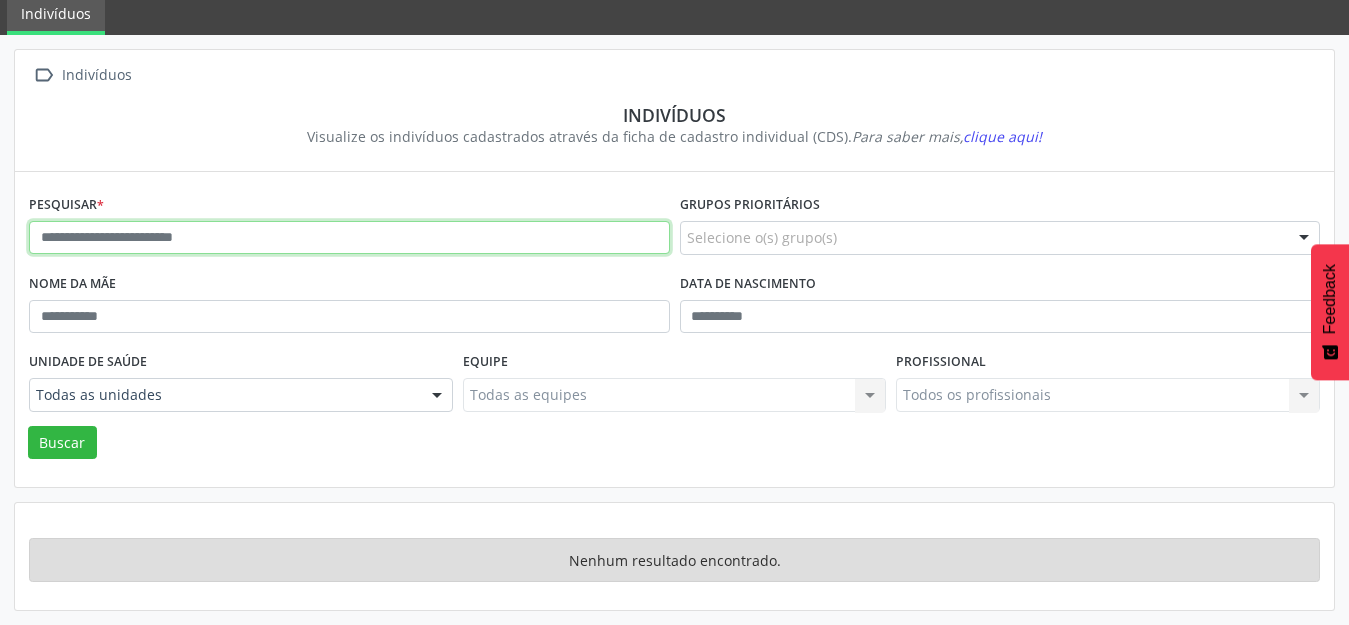 type 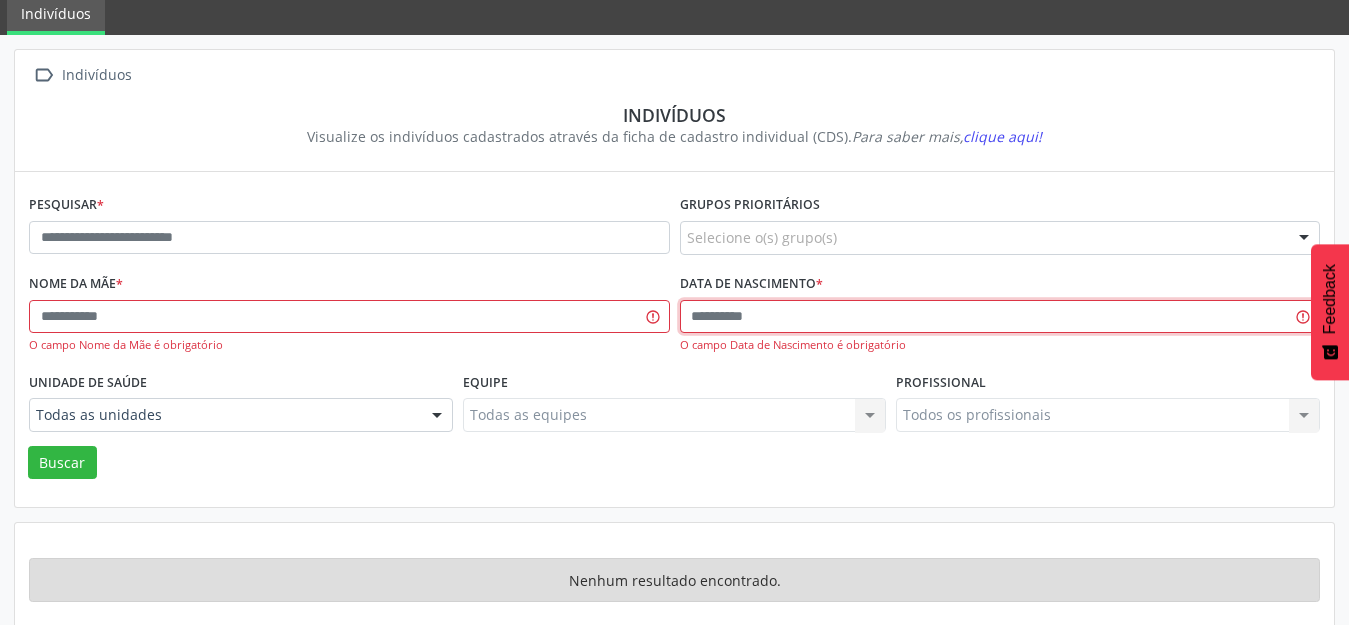 paste on "**********" 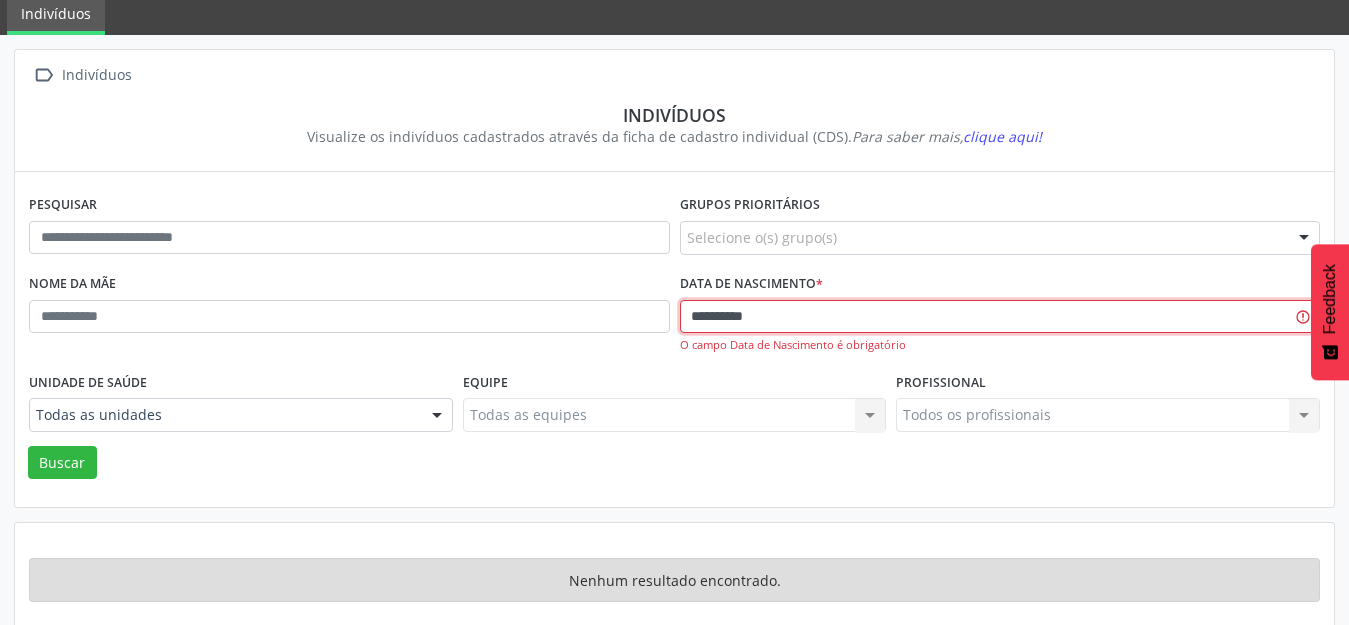 type on "**********" 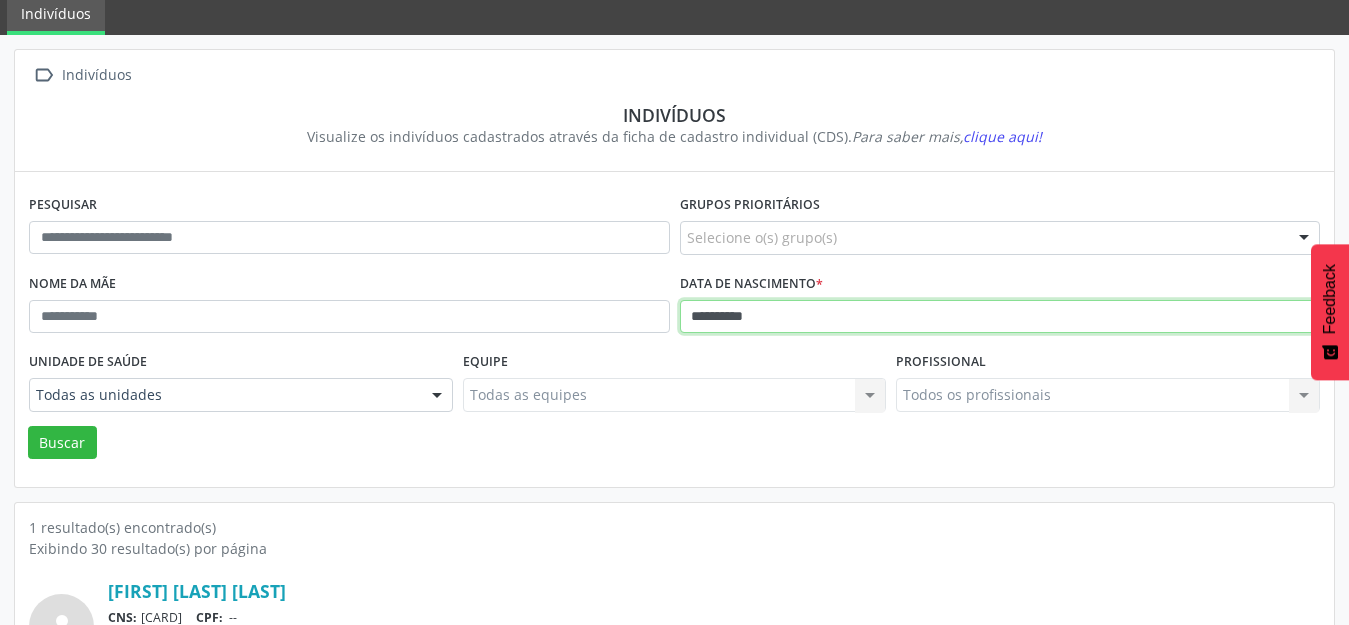scroll, scrollTop: 191, scrollLeft: 0, axis: vertical 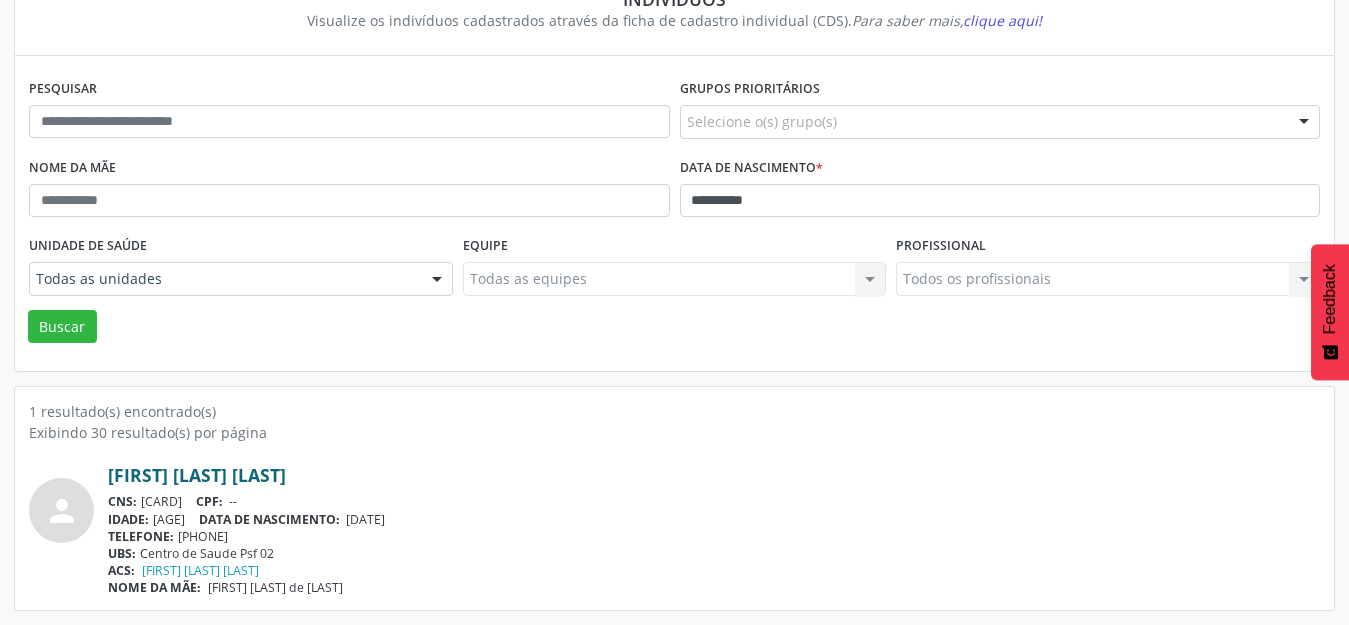 click on "[FIRST] [LAST] [LAST]" at bounding box center (197, 475) 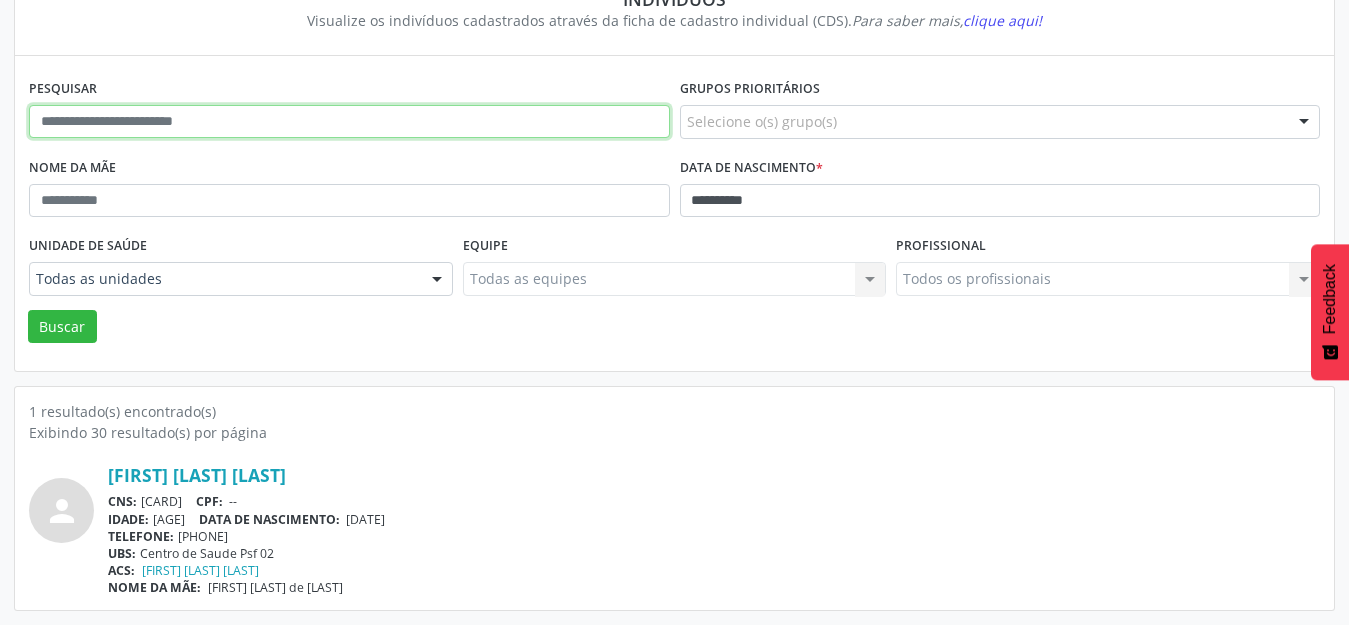 click at bounding box center (349, 122) 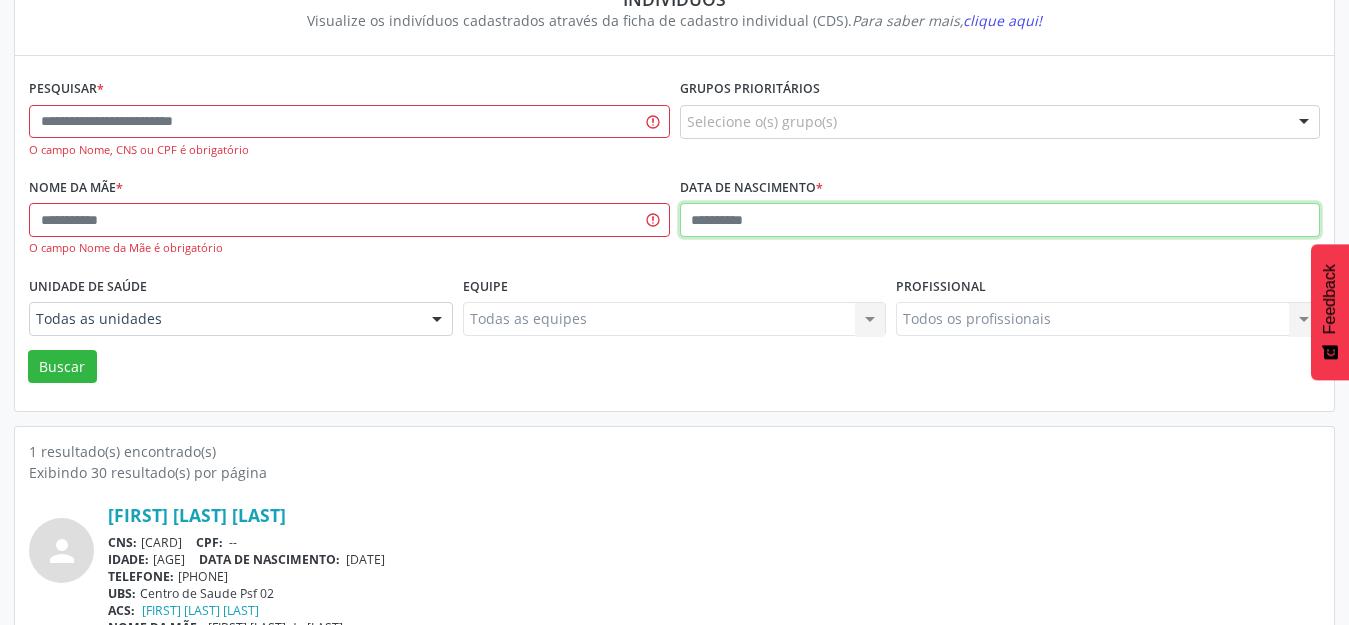 type 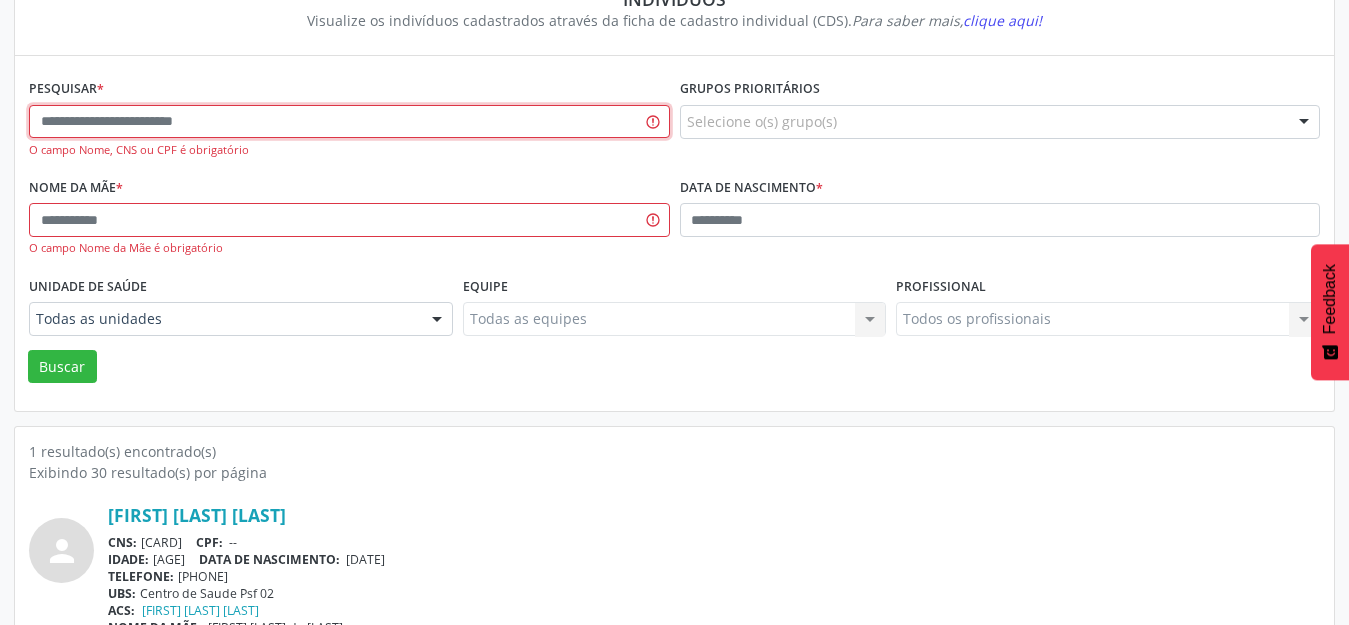 click at bounding box center [349, 122] 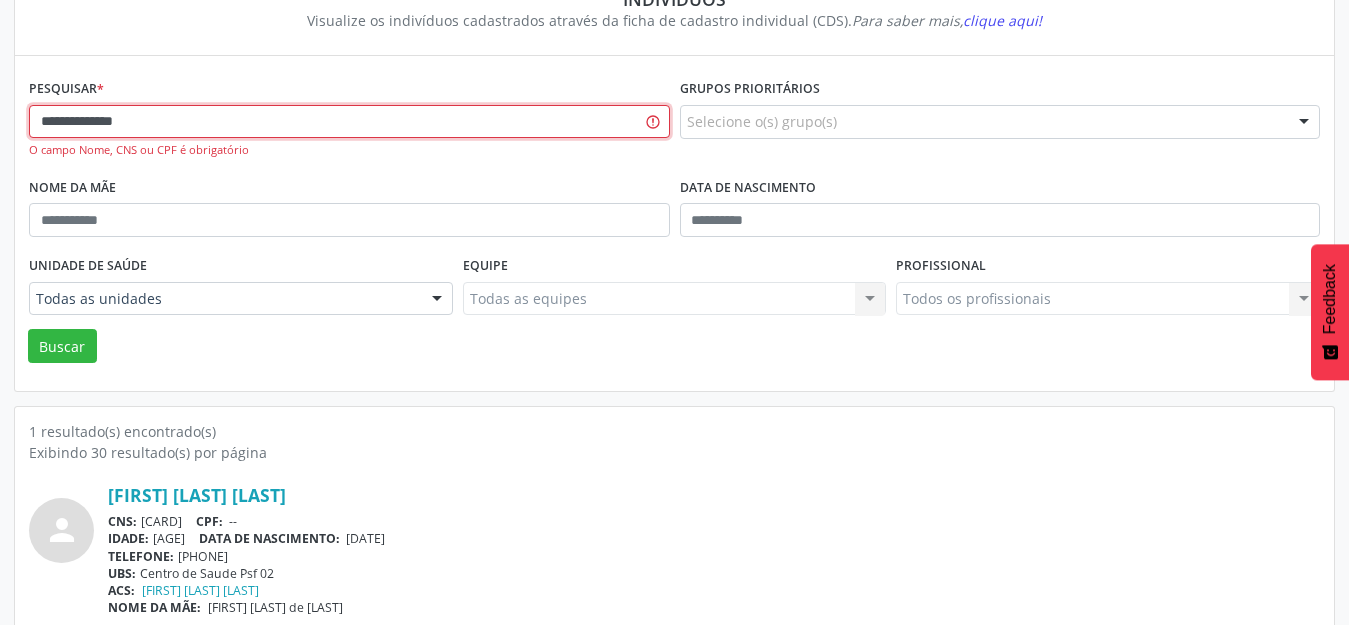 click on "Buscar" at bounding box center [62, 346] 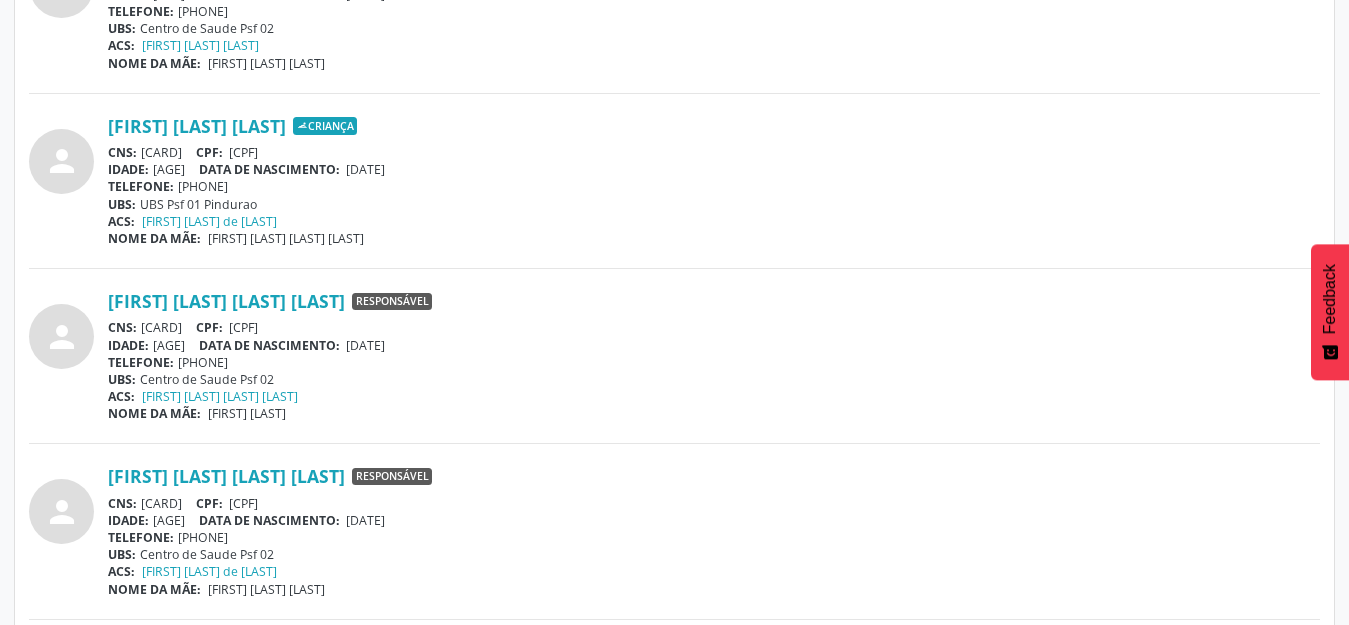 scroll, scrollTop: 0, scrollLeft: 0, axis: both 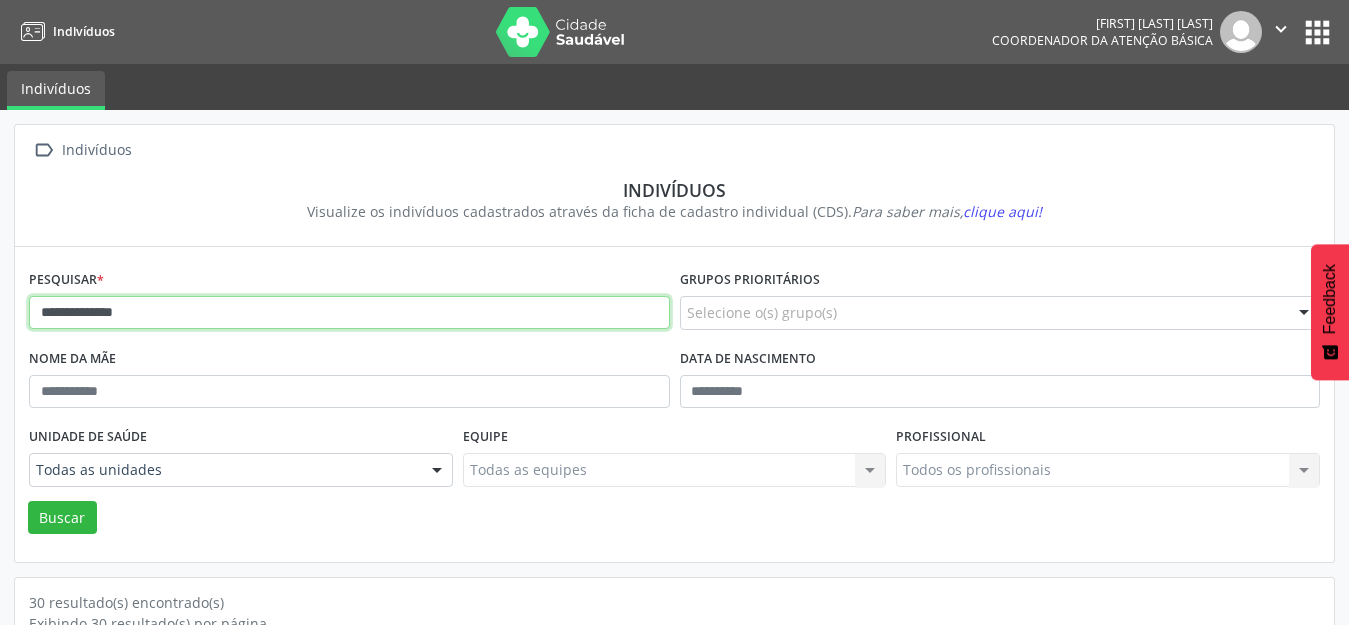click on "**********" at bounding box center [349, 313] 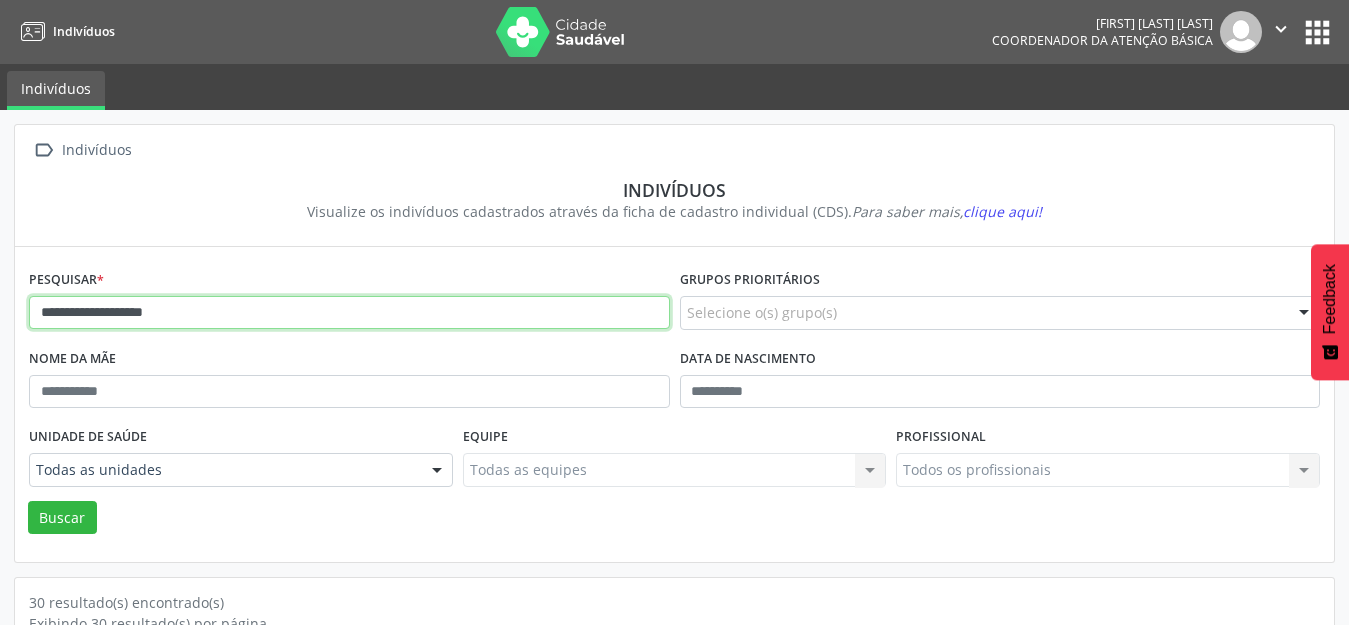 click on "Buscar" at bounding box center [62, 518] 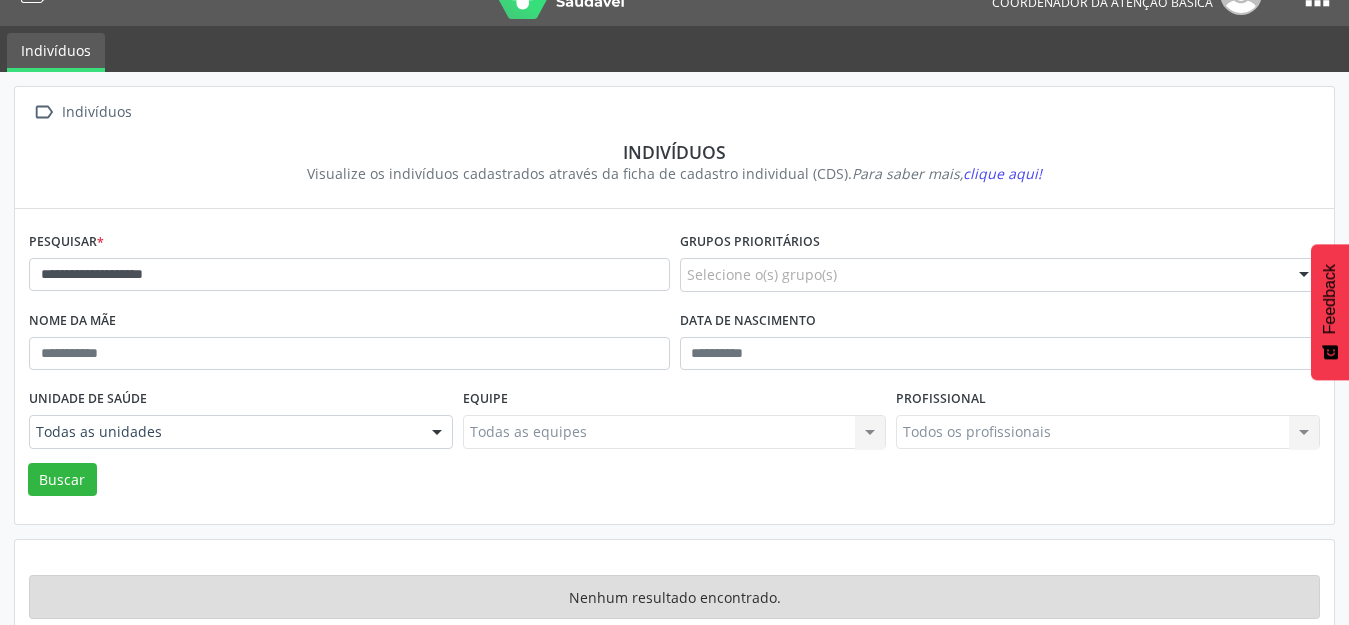 scroll, scrollTop: 75, scrollLeft: 0, axis: vertical 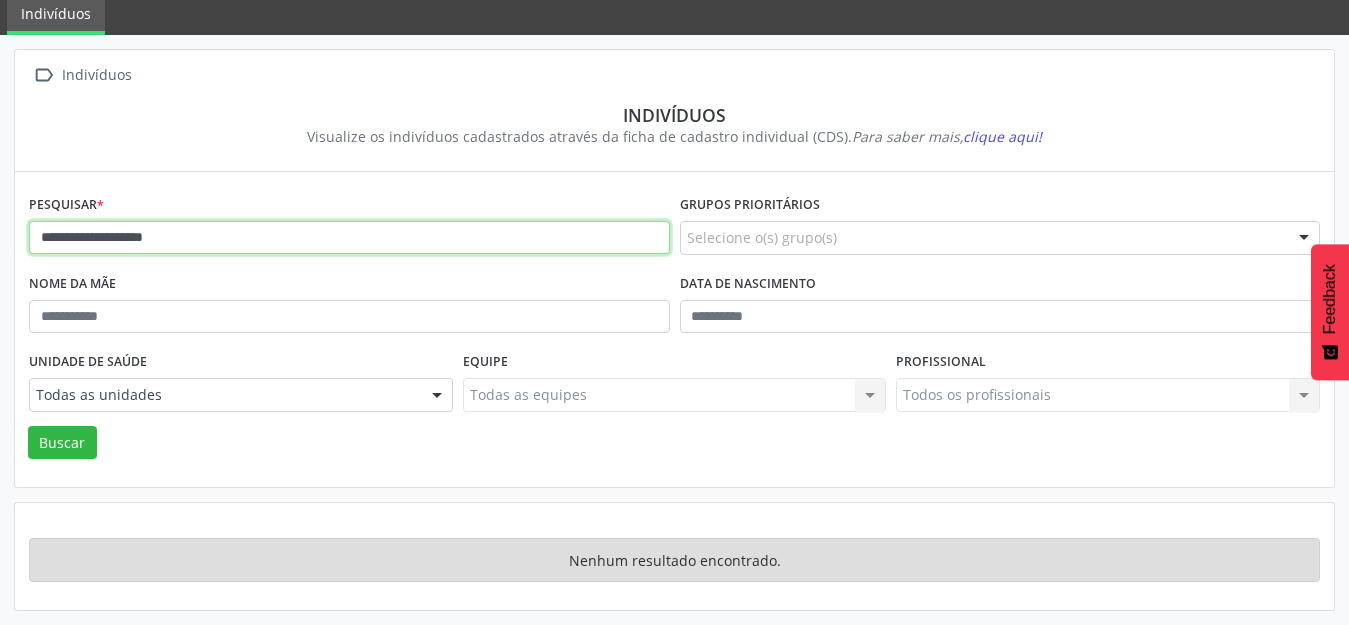 click on "**********" at bounding box center [349, 238] 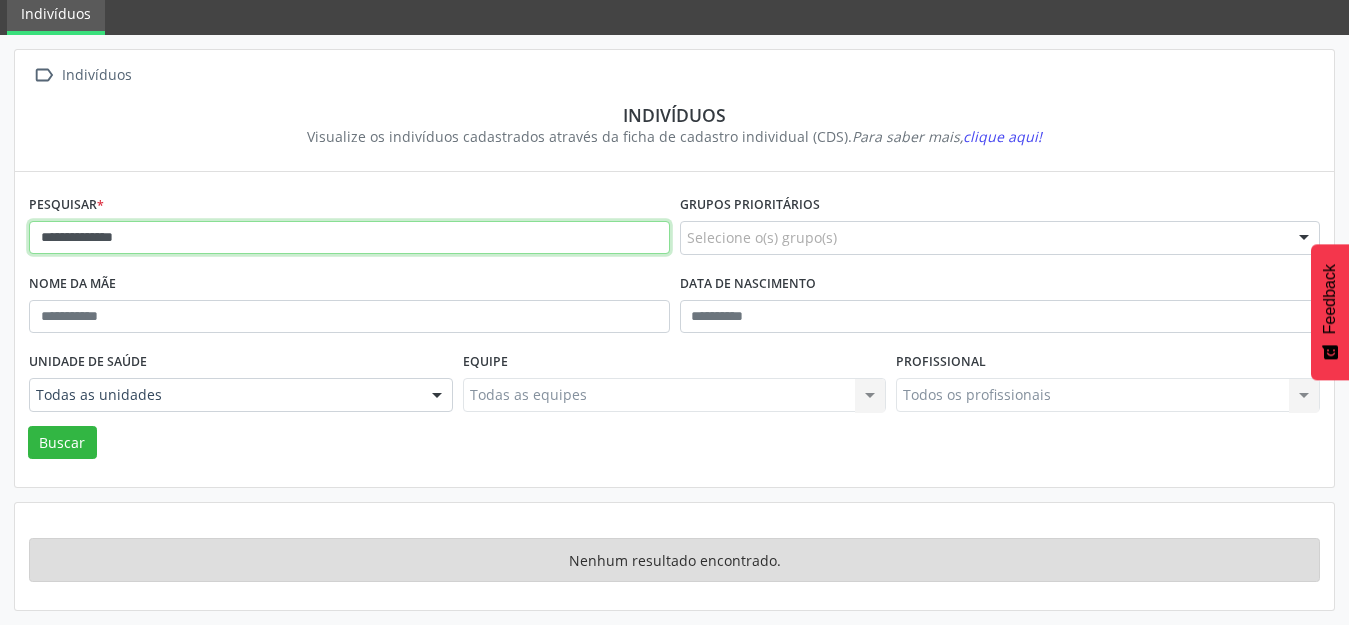 type on "**********" 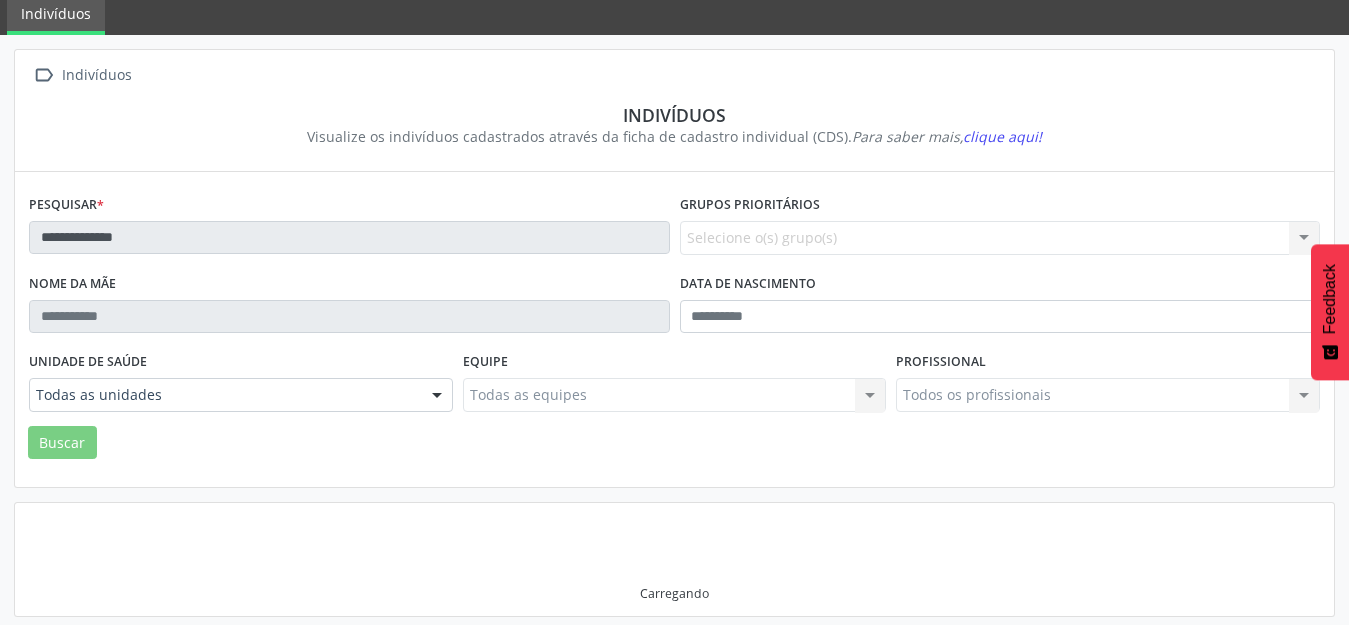 click on "**********" at bounding box center [349, 238] 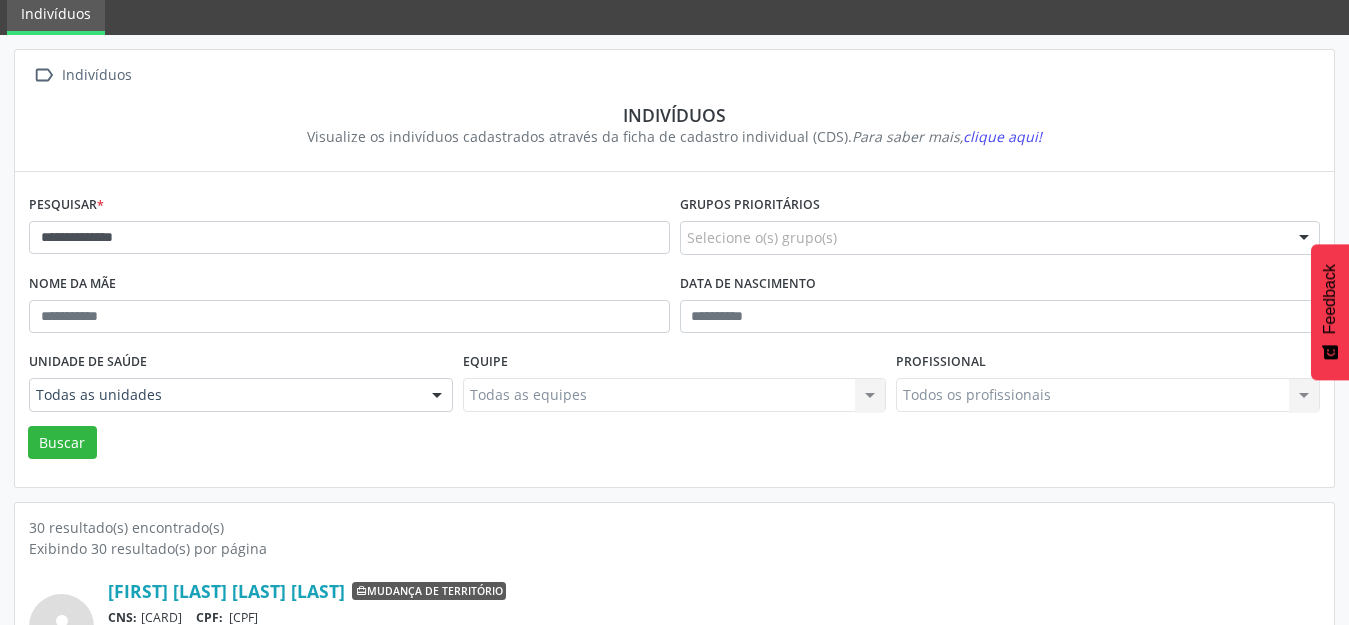 click on "Grupos prioritários
Selecione o(s) grupo(s)
Acamado   Criança   Câncer   Diabetes   Gestante   Hanseníase   Hipertenso   Idoso   Tuberculose
Nenhum resultado encontrado para: "   "
Não há nenhuma opção para ser exibida.
Nome da mãe
Data de nascimento
Unidade de saúde
Todas as unidades         Todas as unidades   Centro de Saude Psf 02   Emulti Estrategica de Camalau   UBS Psf 01 Pindurao
Nenhum resultado encontrado para: "   "
Não há nenhuma opção para ser exibida.
Equipe
Todas as equipes         Todas as equipes
Nenhum resultado encontrado para: "   "
Não há nenhuma opção para ser exibida.
Profissional
Todos os profissionais         Todos os profissionais       "" at bounding box center [674, 329] 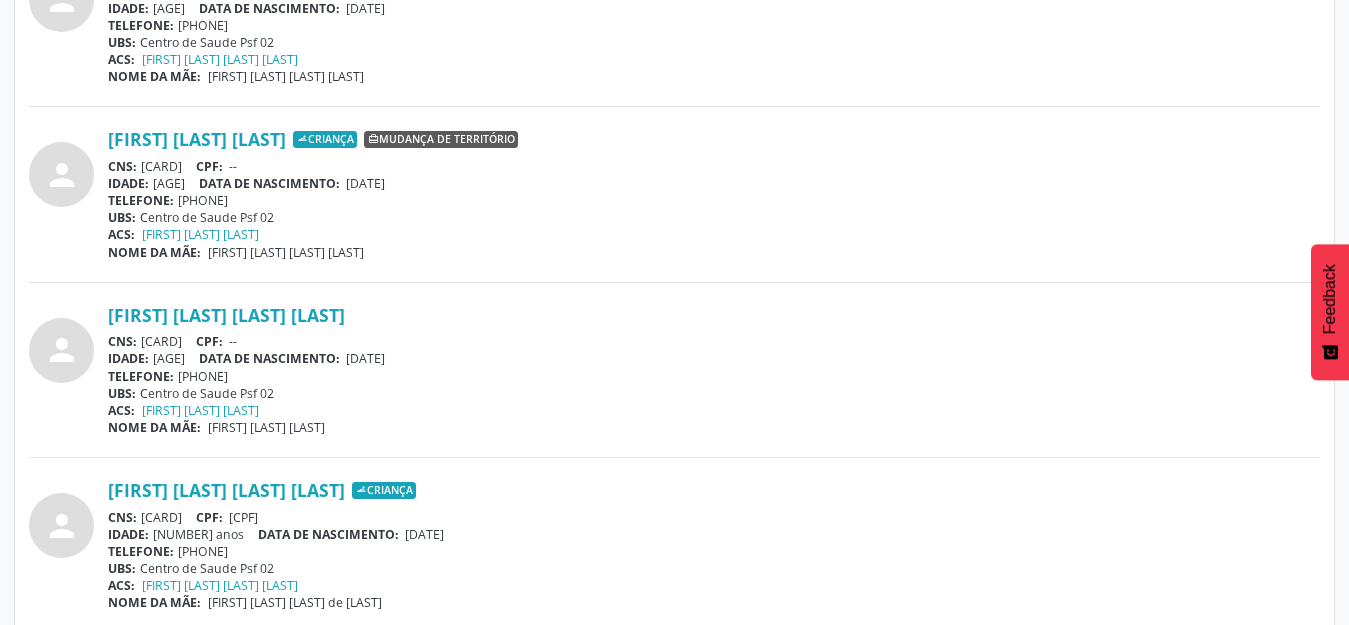scroll, scrollTop: 1775, scrollLeft: 0, axis: vertical 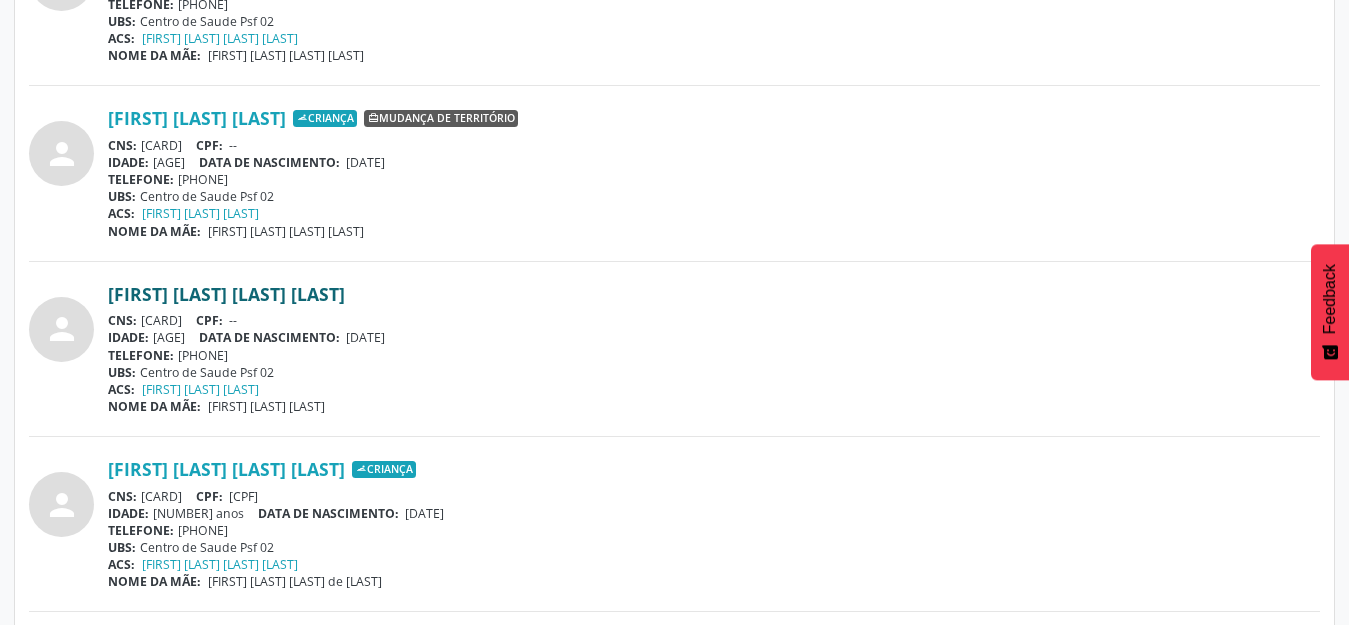 click on "[FIRST] [LAST] [LAST] [LAST]" at bounding box center [226, 294] 